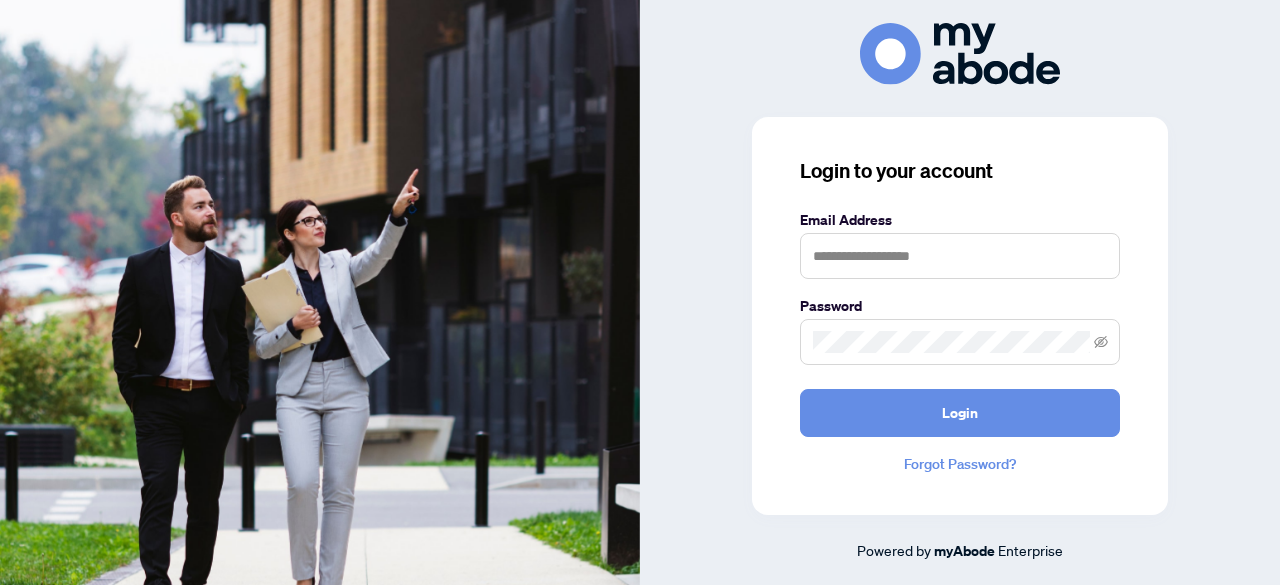 scroll, scrollTop: 0, scrollLeft: 0, axis: both 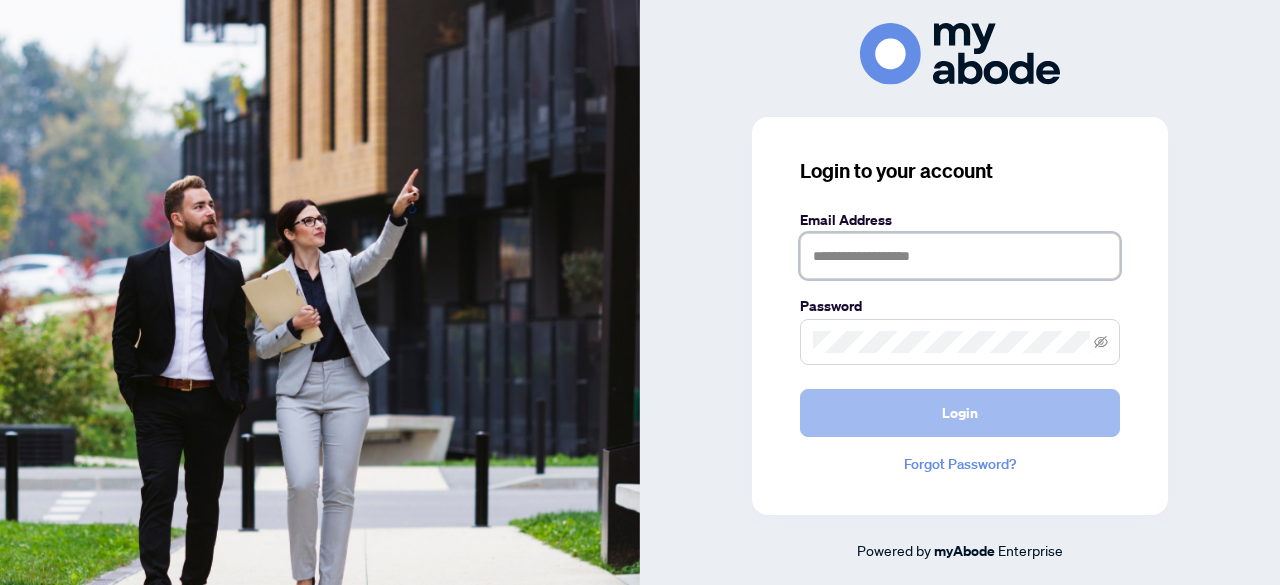 type on "**********" 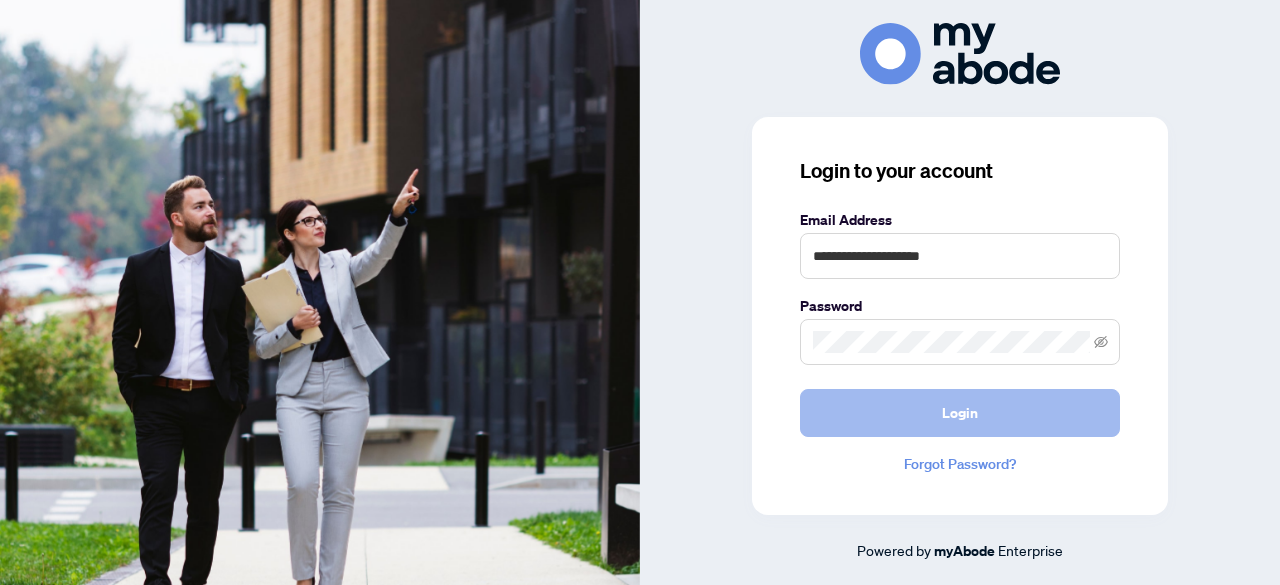 click on "Login" at bounding box center [960, 413] 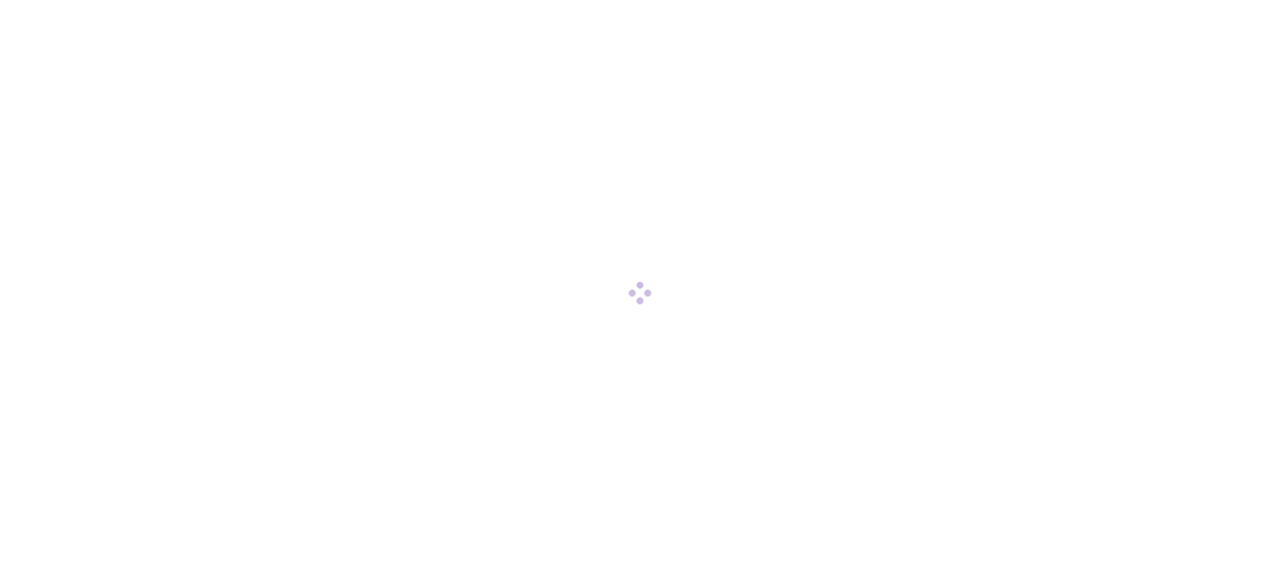 scroll, scrollTop: 0, scrollLeft: 0, axis: both 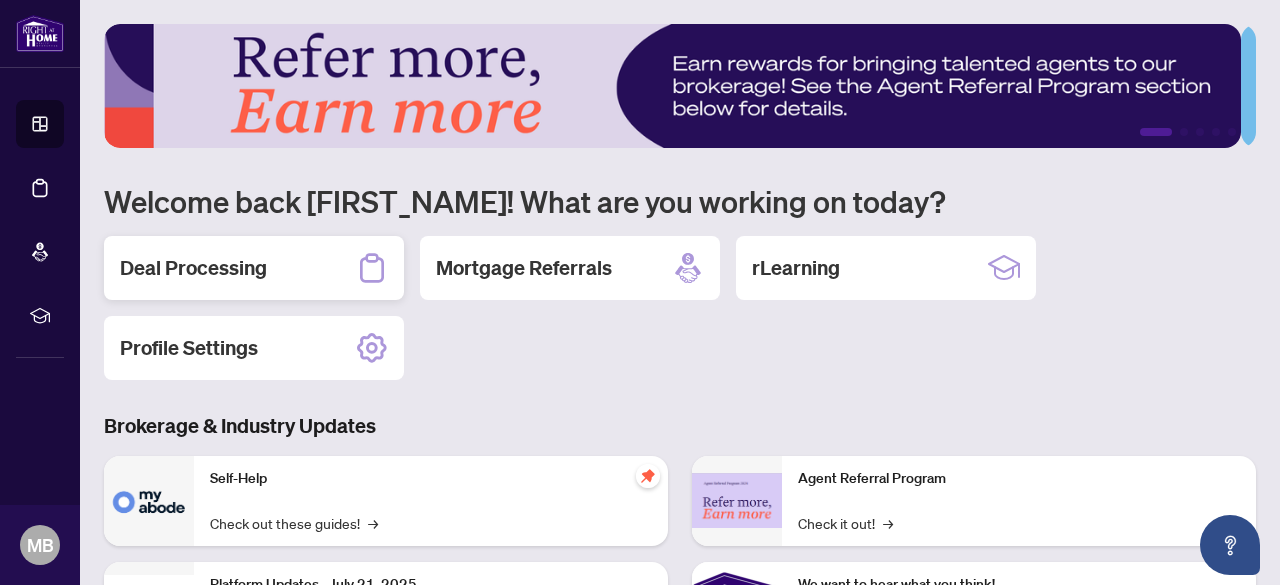 click on "Deal Processing" at bounding box center (193, 268) 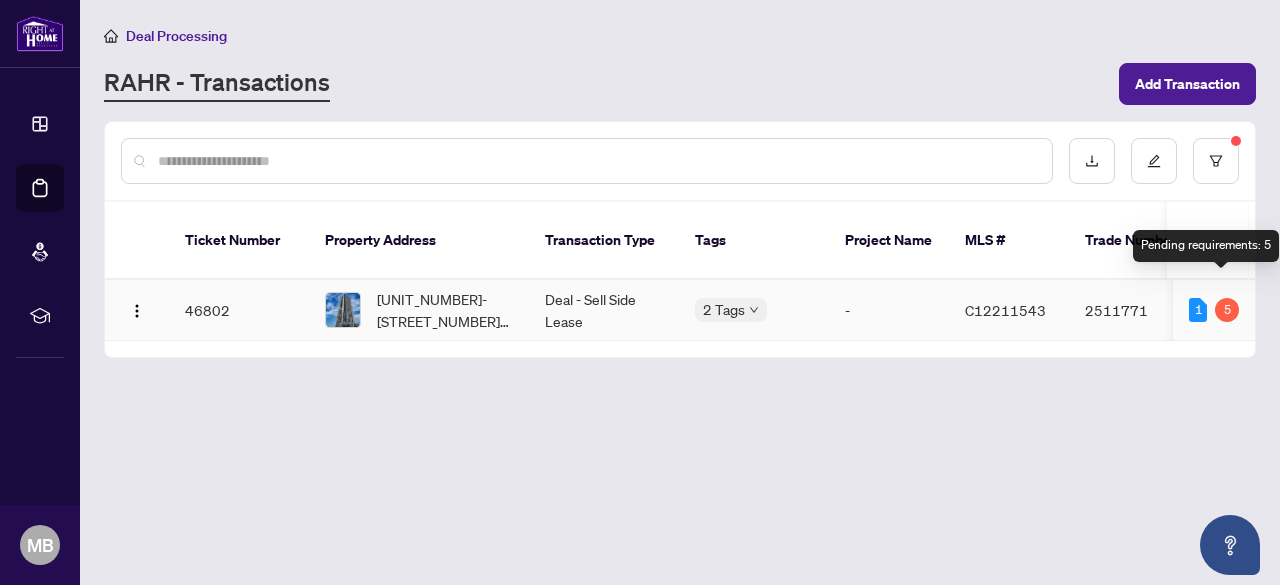 click on "5" at bounding box center (1227, 310) 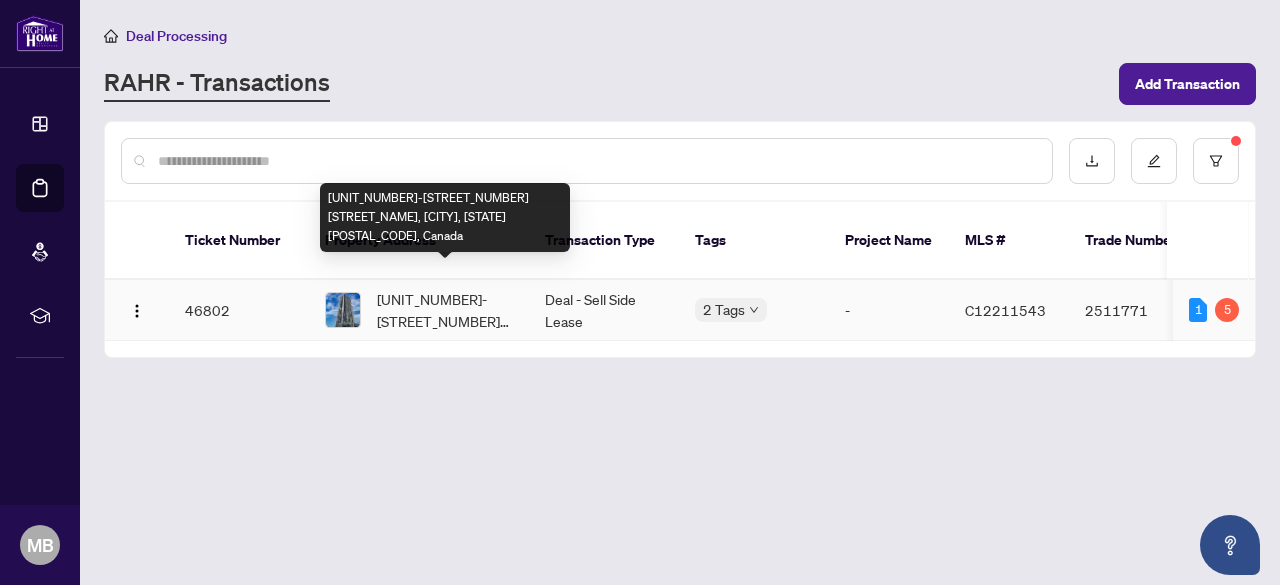 click on "[UNIT_NUMBER]-[STREET_NUMBER] [STREET_NAME], [CITY], [STATE] [POSTAL_CODE], Canada" at bounding box center (445, 310) 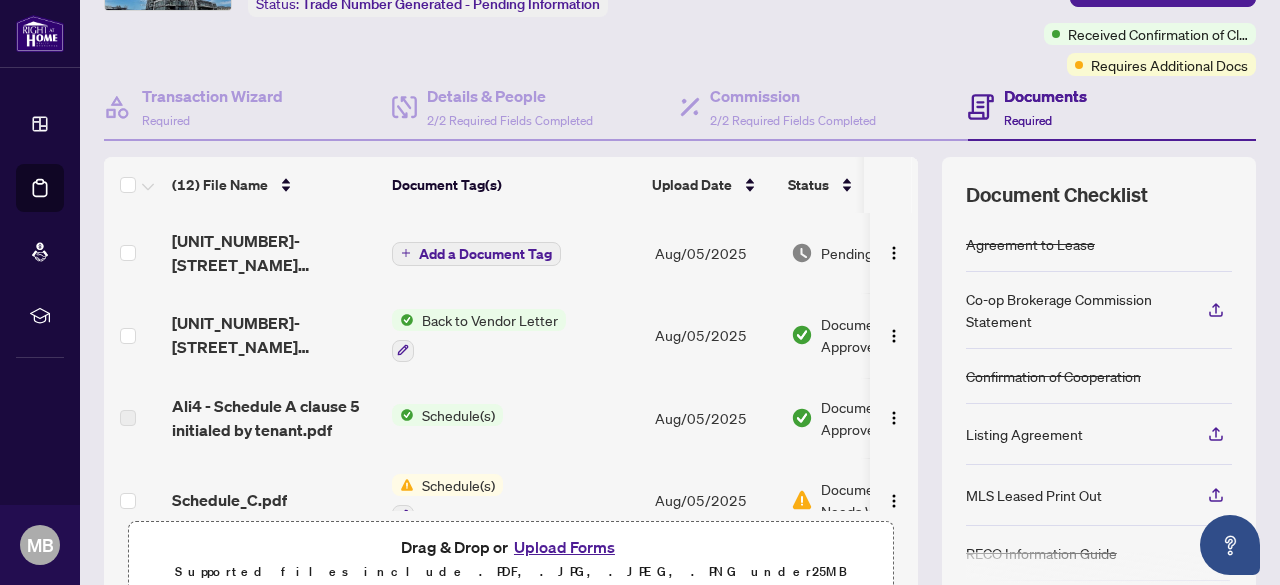 scroll, scrollTop: 160, scrollLeft: 0, axis: vertical 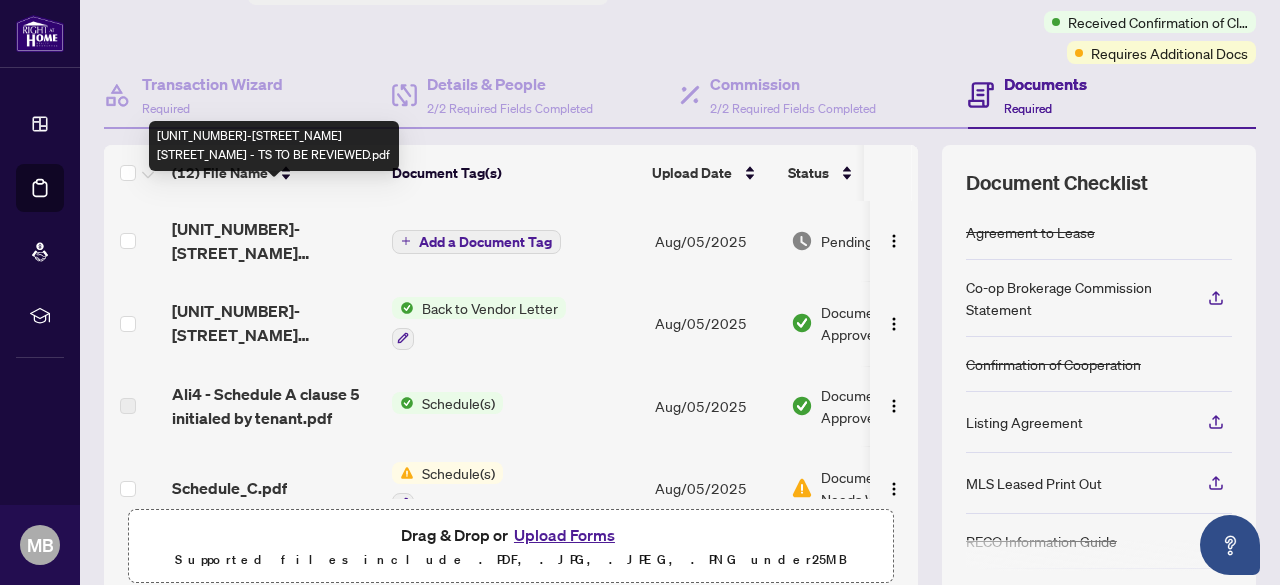 click on "[UNIT_NUMBER]-[STREET_NAME] [STREET_NAME] - TS TO BE REVIEWED.pdf" at bounding box center [274, 241] 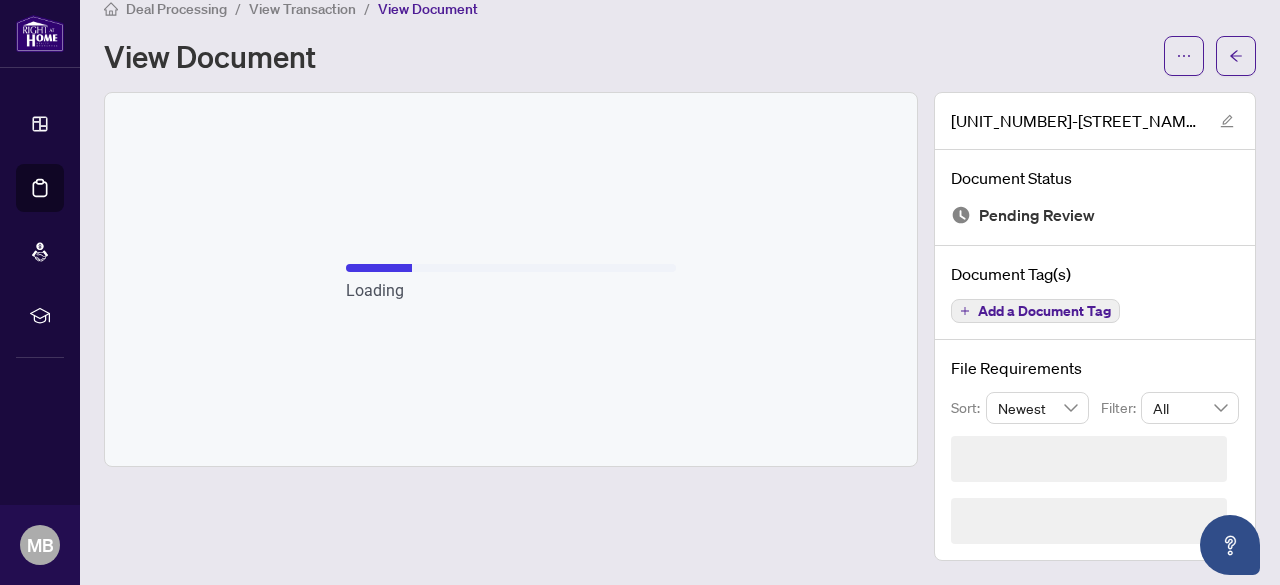 scroll, scrollTop: 0, scrollLeft: 0, axis: both 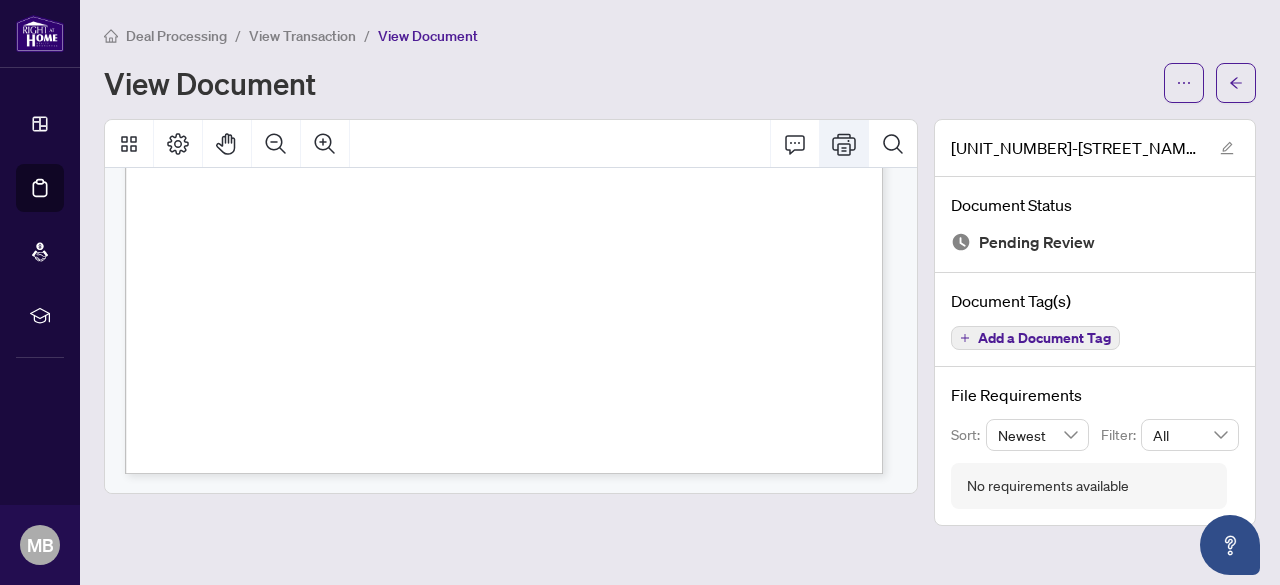 click 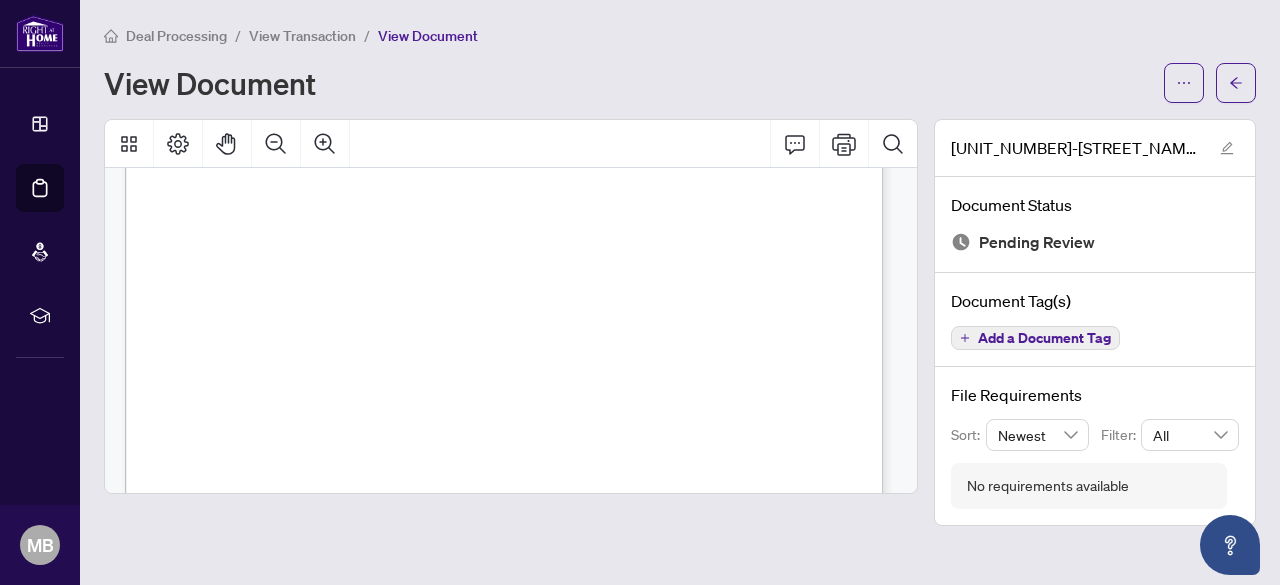 scroll, scrollTop: 0, scrollLeft: 0, axis: both 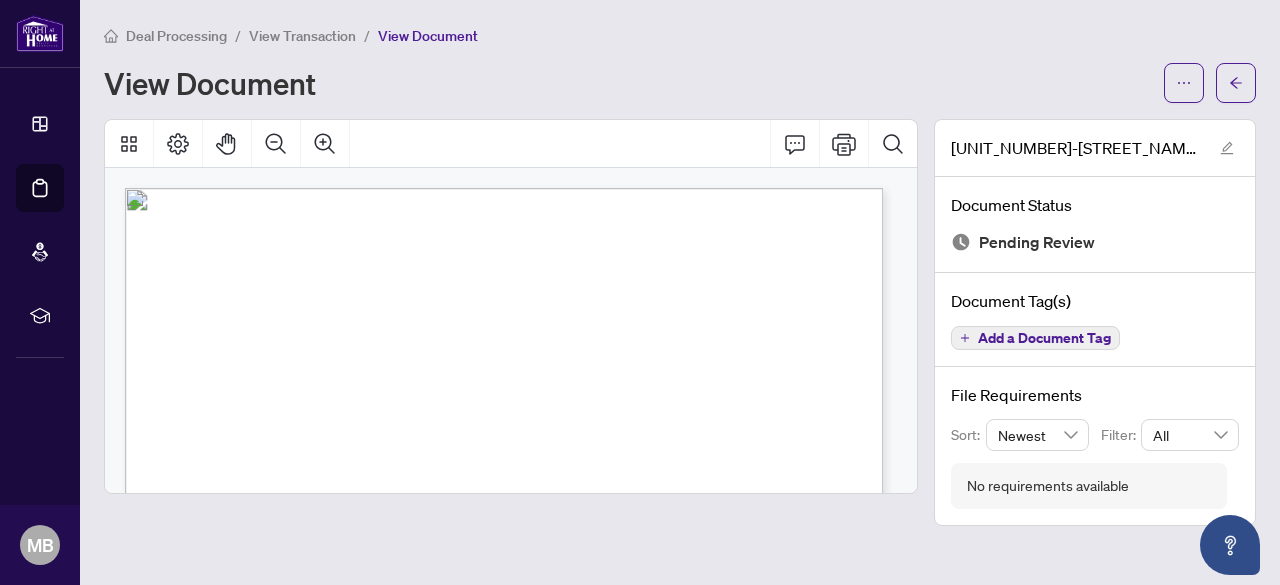 click on "Deal Processing" at bounding box center [176, 36] 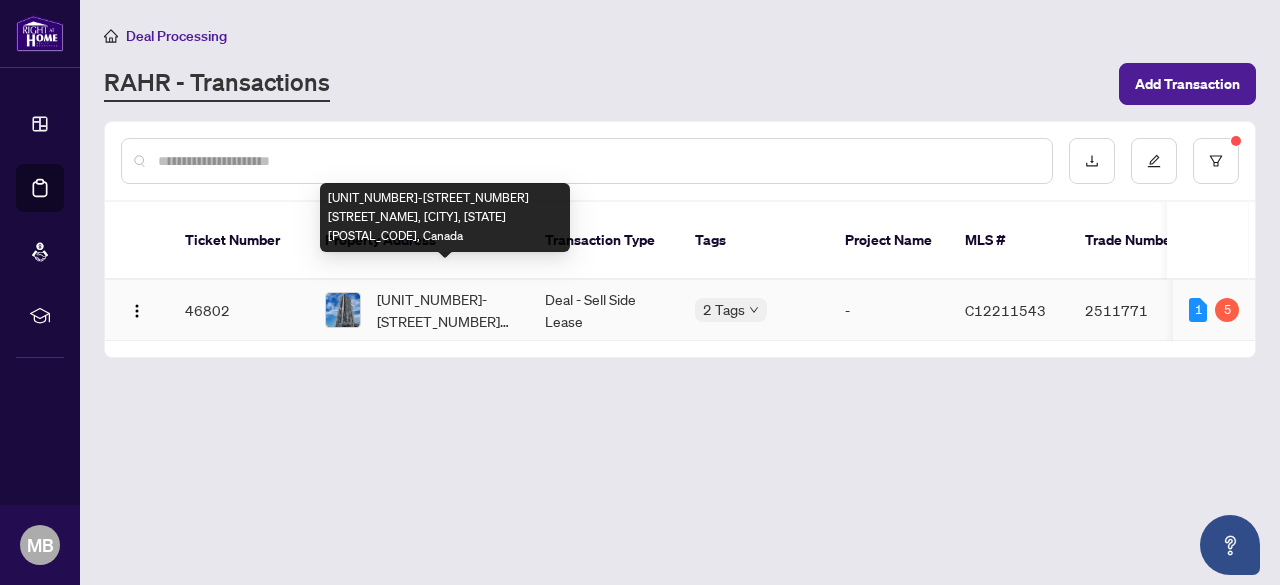 click on "[UNIT_NUMBER]-[STREET_NUMBER] [STREET_NAME], [CITY], [STATE] [POSTAL_CODE], Canada" at bounding box center [445, 310] 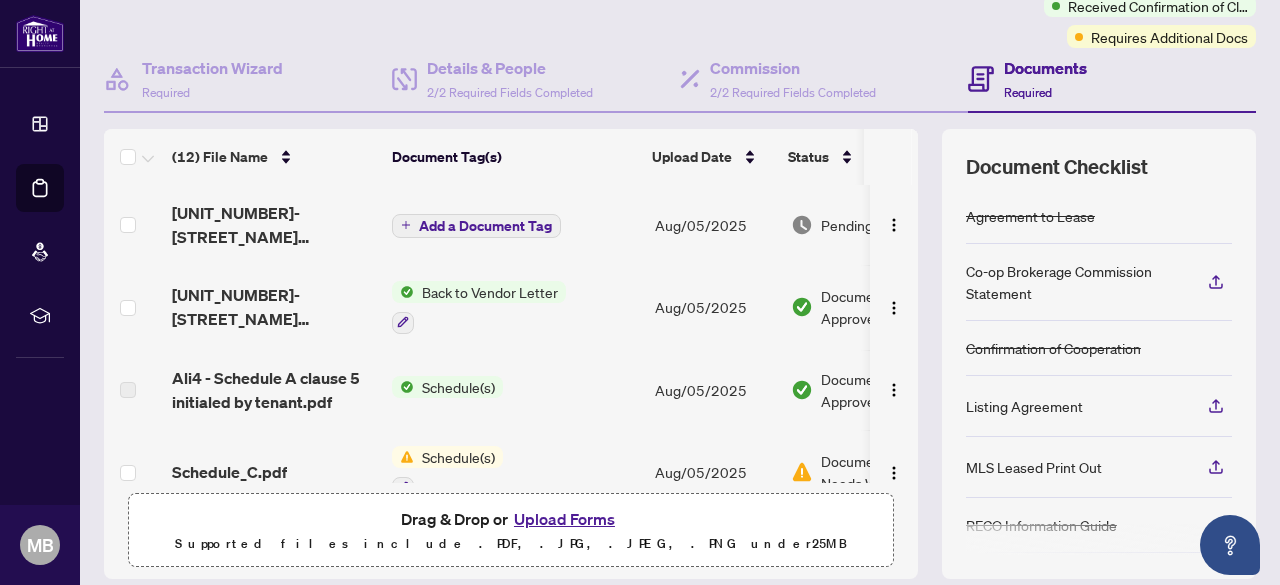scroll, scrollTop: 200, scrollLeft: 0, axis: vertical 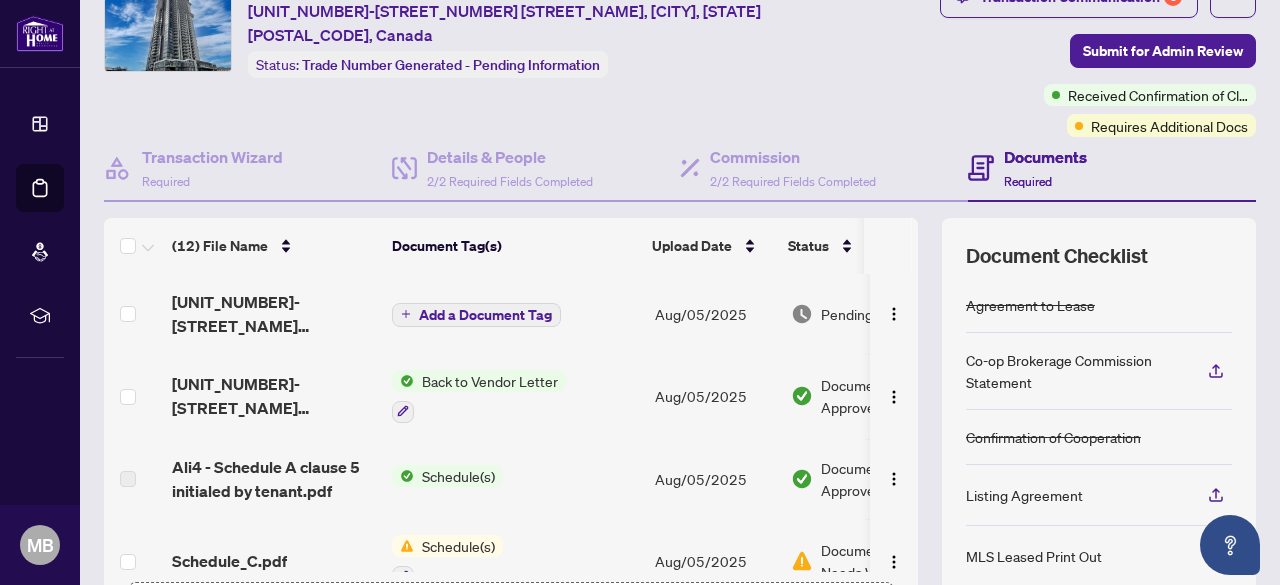 click on "Documents" at bounding box center (1045, 157) 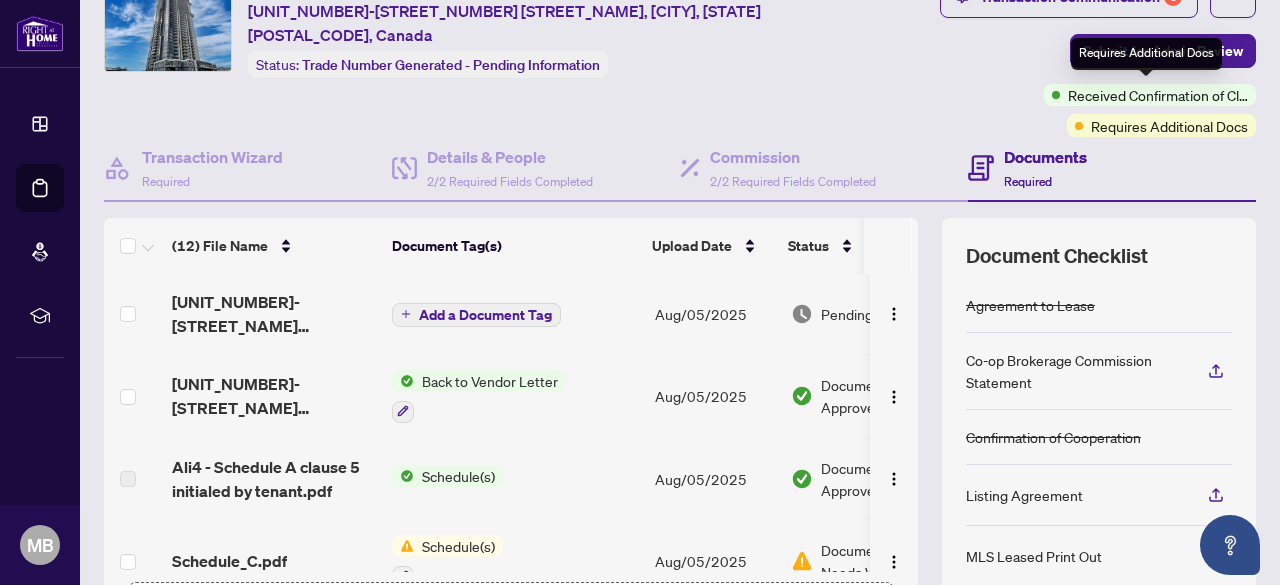 click on "Requires Additional Docs" at bounding box center [1169, 126] 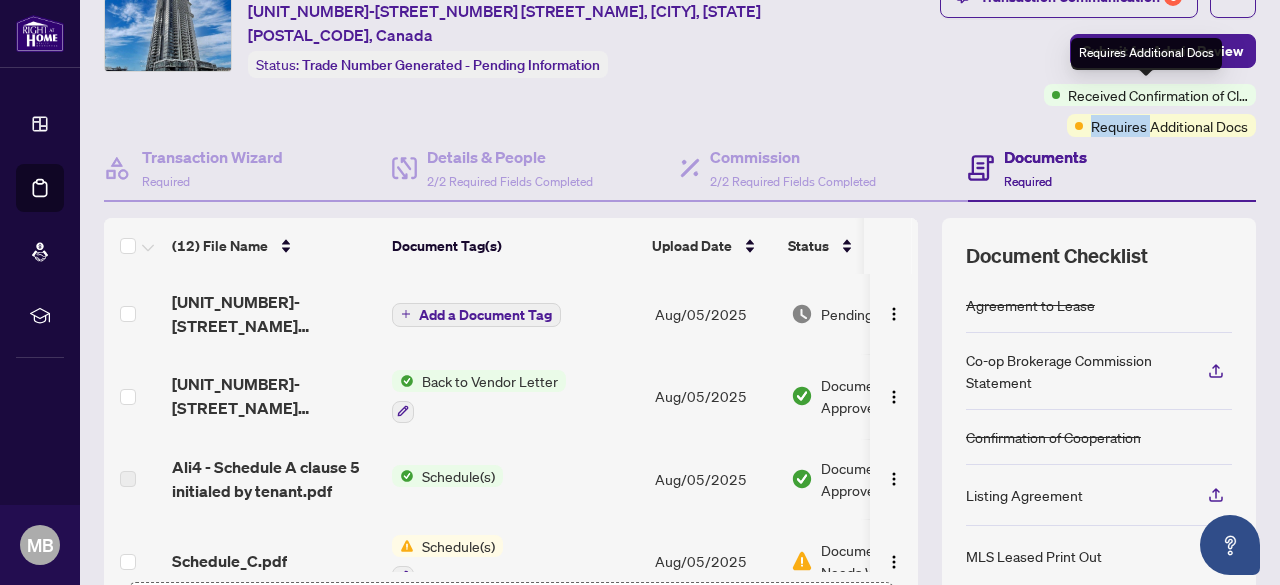 click on "Requires Additional Docs" at bounding box center (1169, 126) 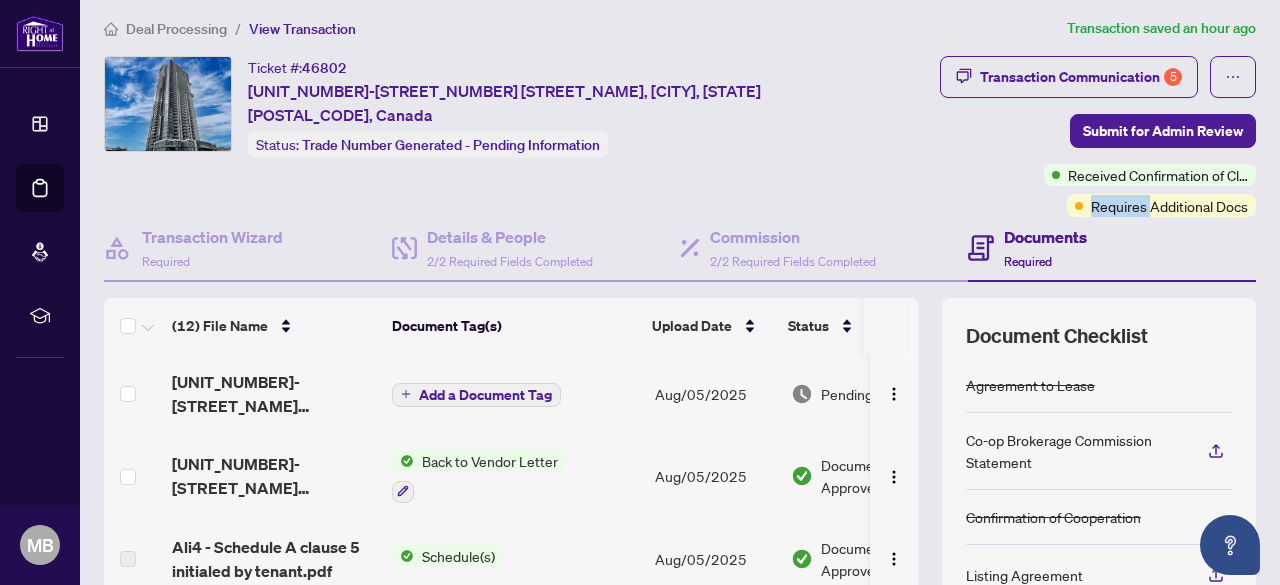 scroll, scrollTop: 0, scrollLeft: 0, axis: both 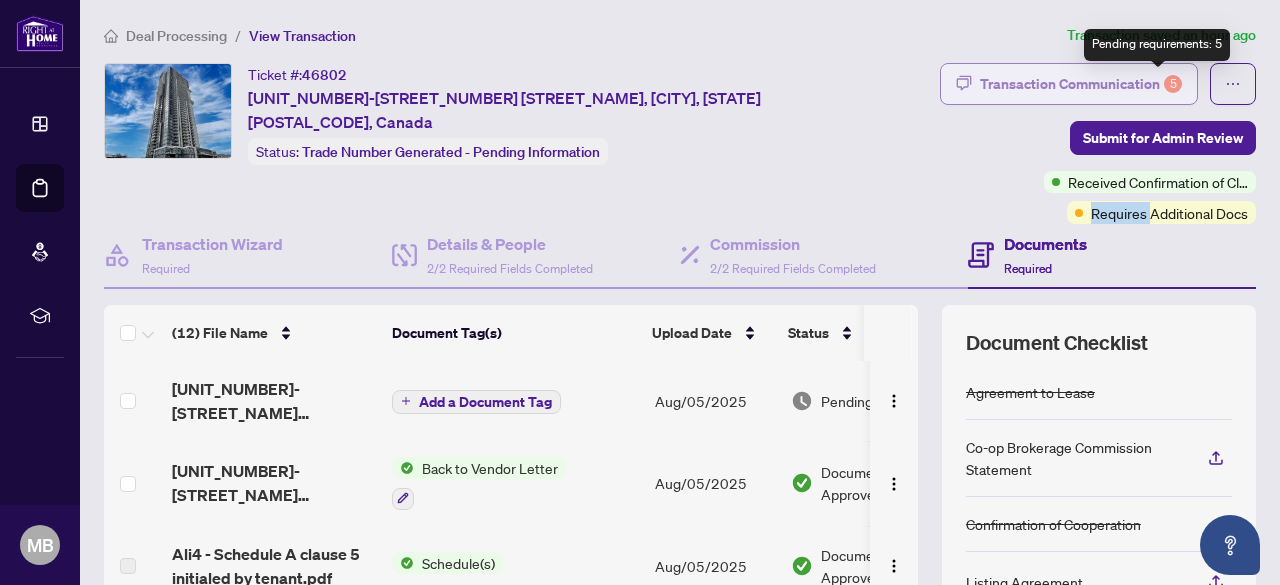 click on "5" at bounding box center (1173, 84) 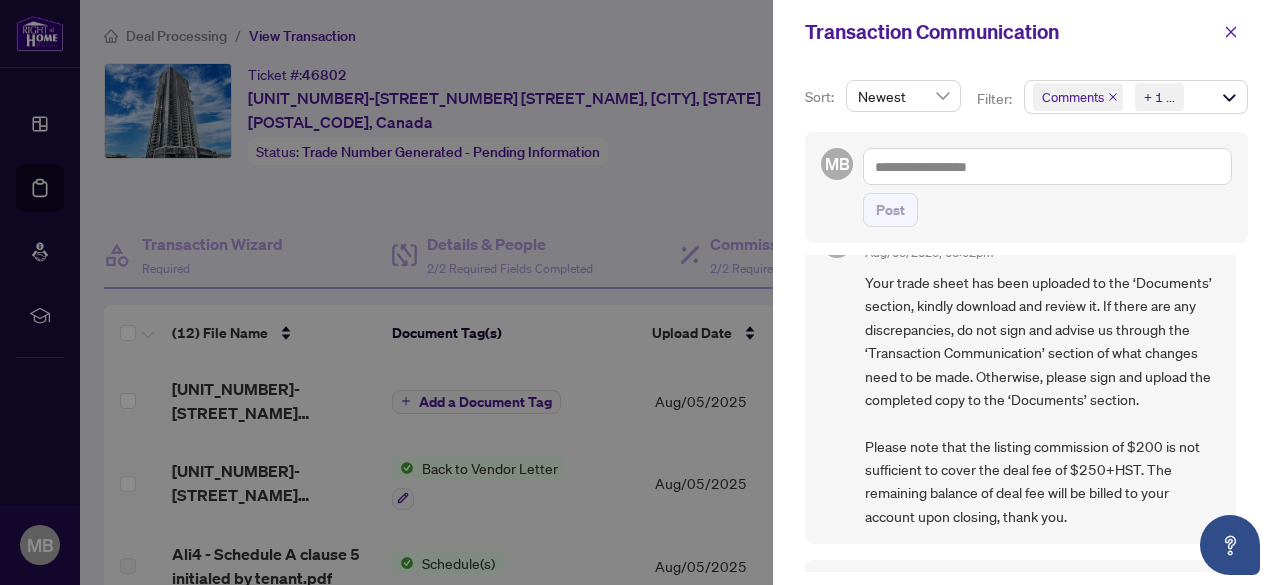 scroll, scrollTop: 291, scrollLeft: 0, axis: vertical 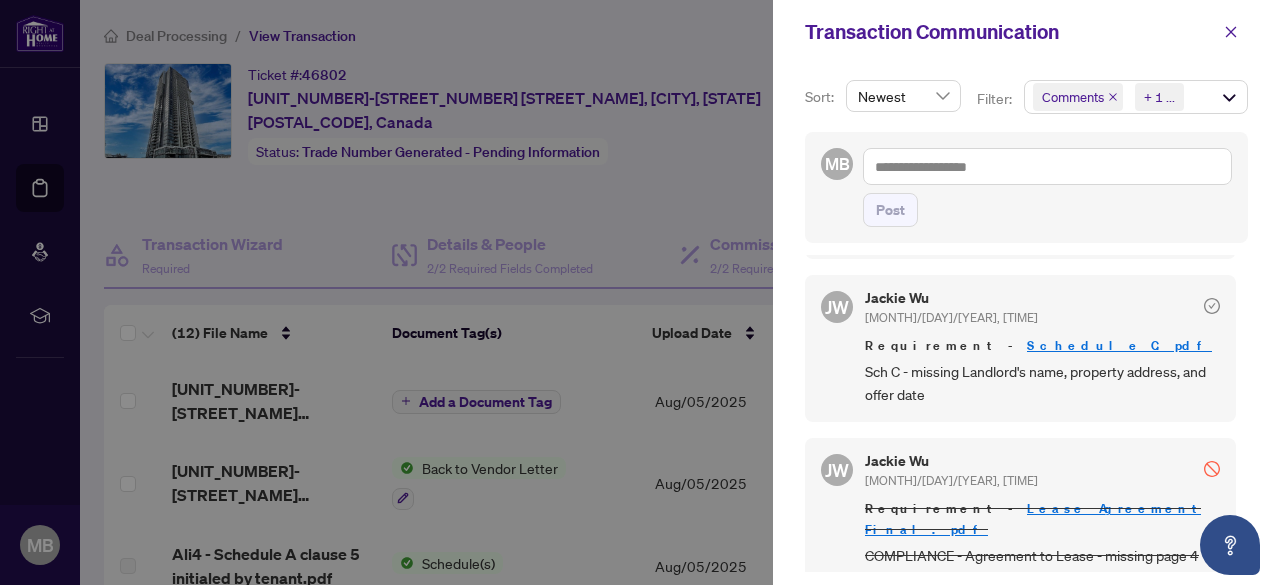 drag, startPoint x: 1234, startPoint y: 422, endPoint x: 1260, endPoint y: 292, distance: 132.57451 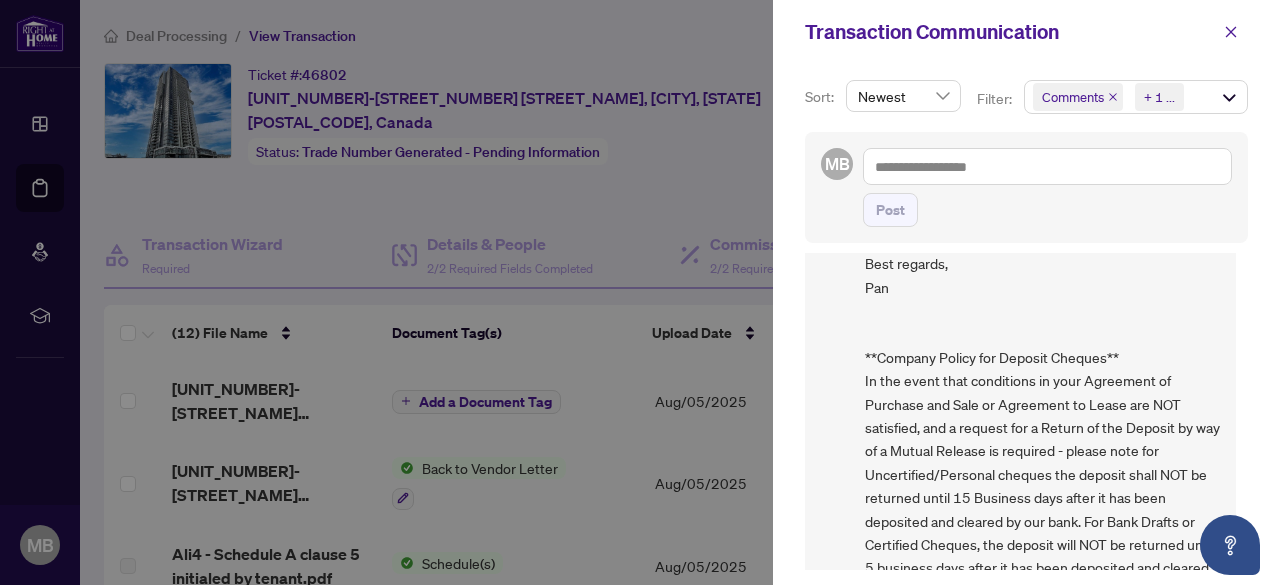 scroll, scrollTop: 1888, scrollLeft: 0, axis: vertical 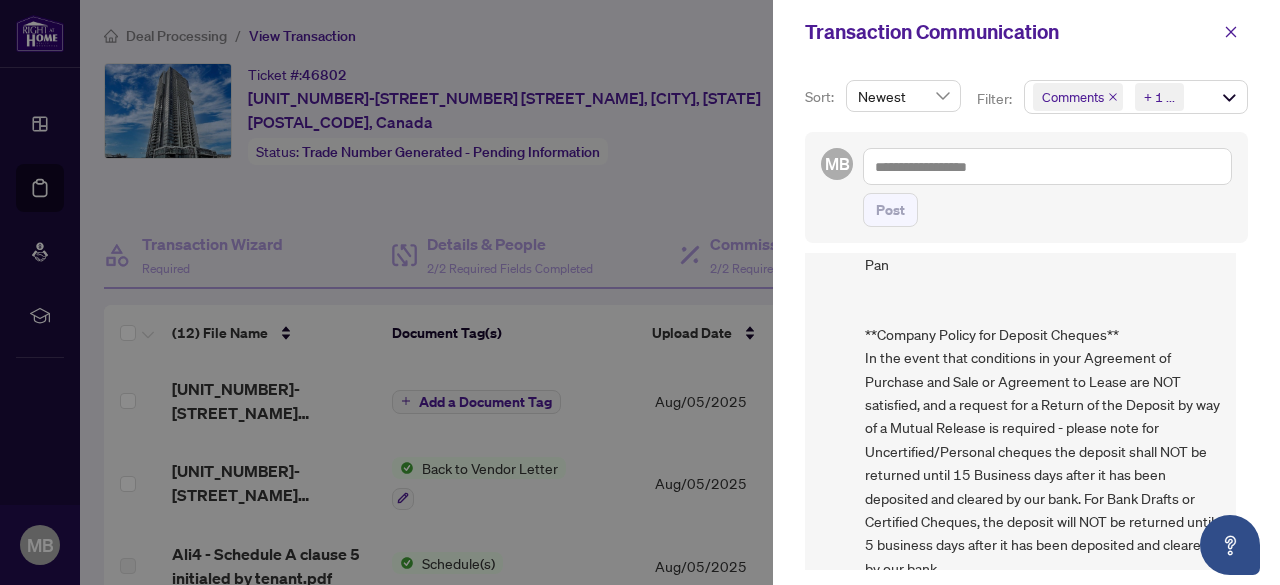 drag, startPoint x: 1243, startPoint y: 563, endPoint x: 1251, endPoint y: 371, distance: 192.1666 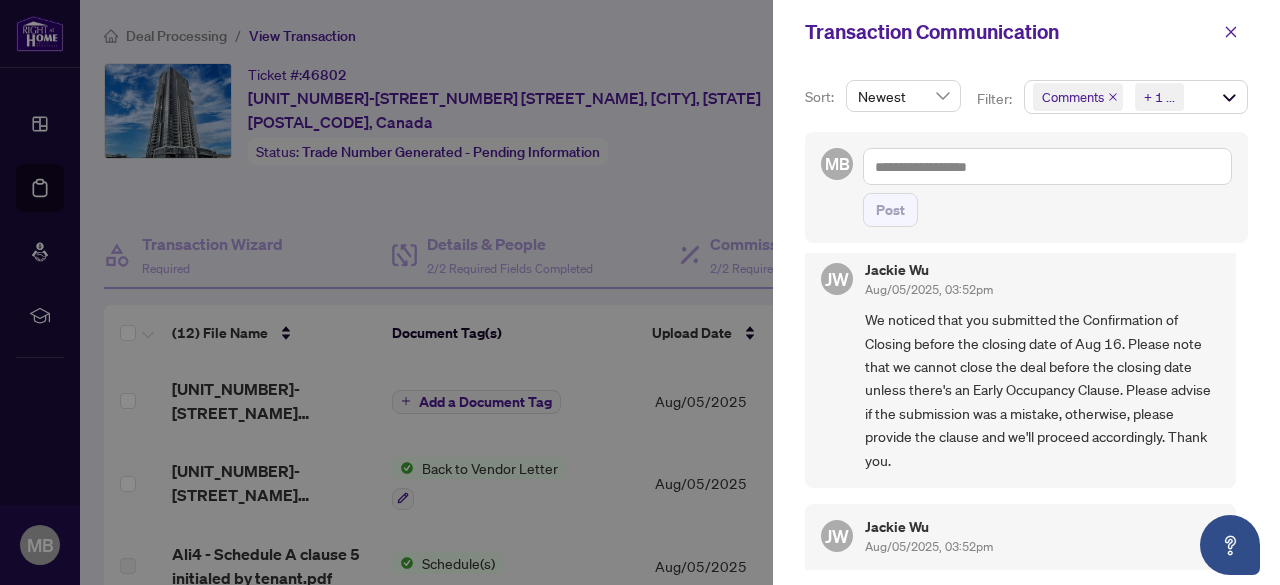 scroll, scrollTop: 0, scrollLeft: 0, axis: both 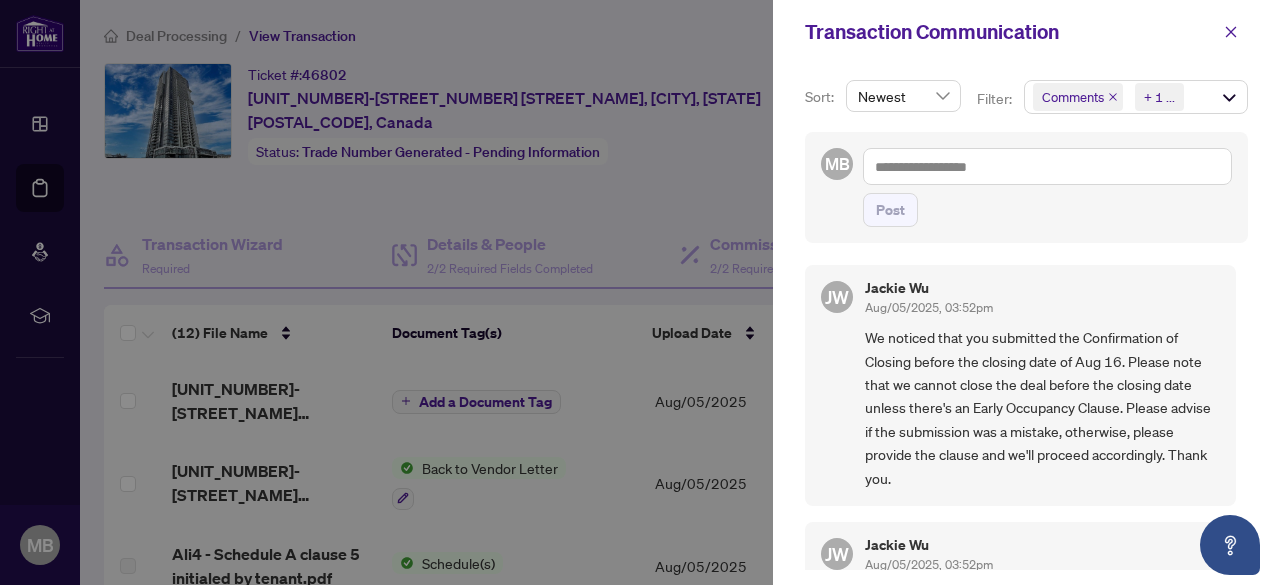 click at bounding box center [640, 292] 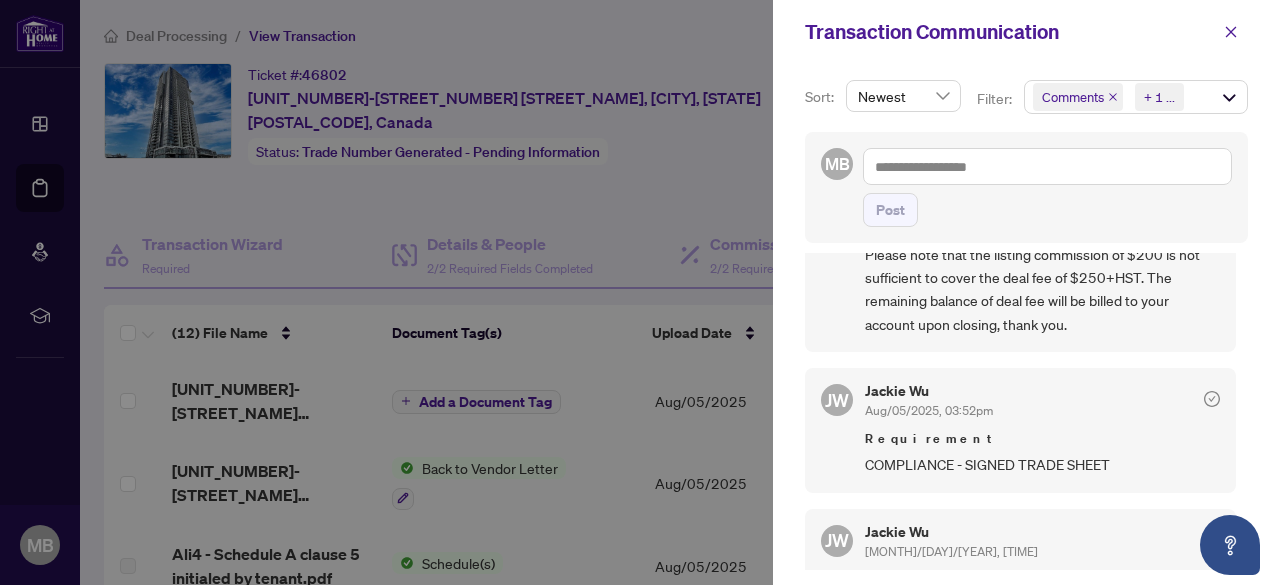 scroll, scrollTop: 490, scrollLeft: 0, axis: vertical 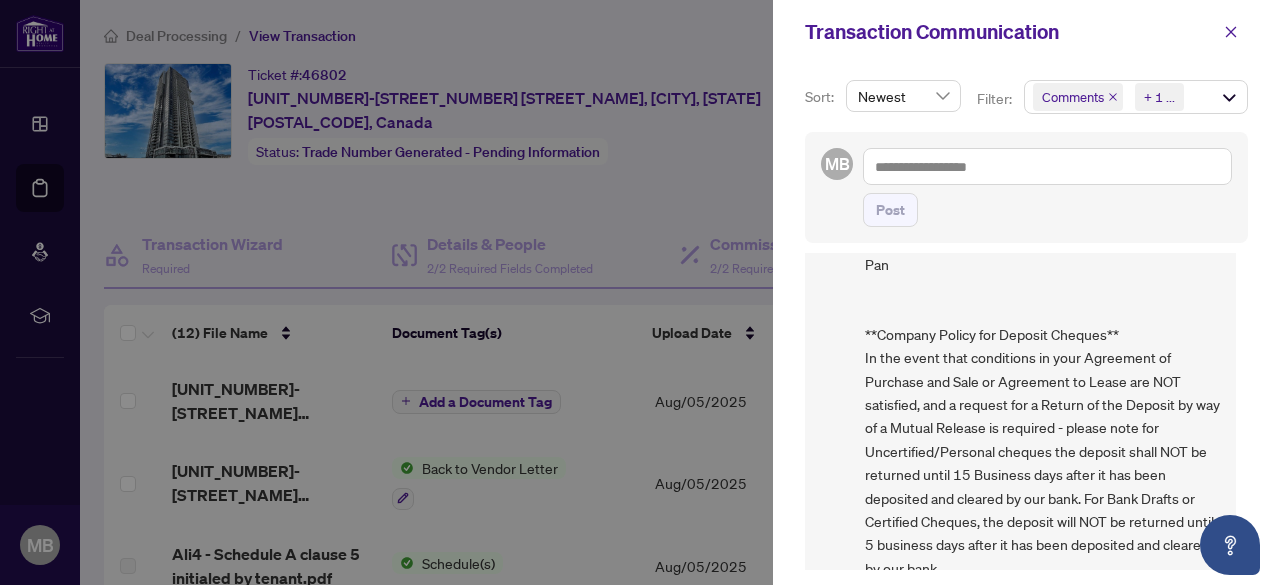 click at bounding box center [640, 292] 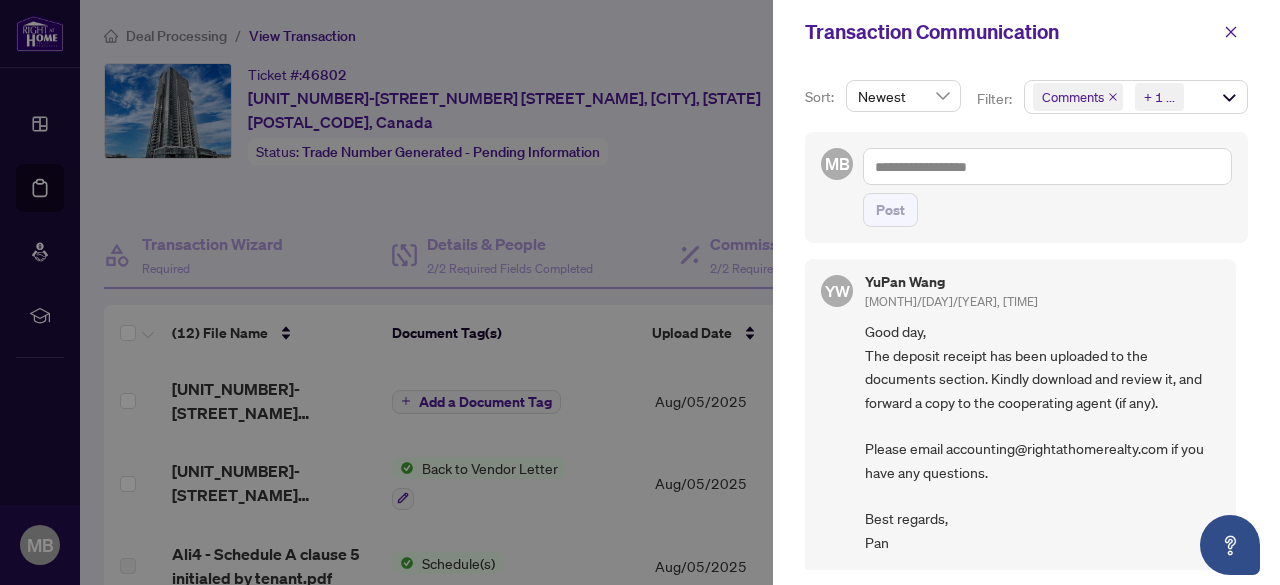 click at bounding box center (640, 292) 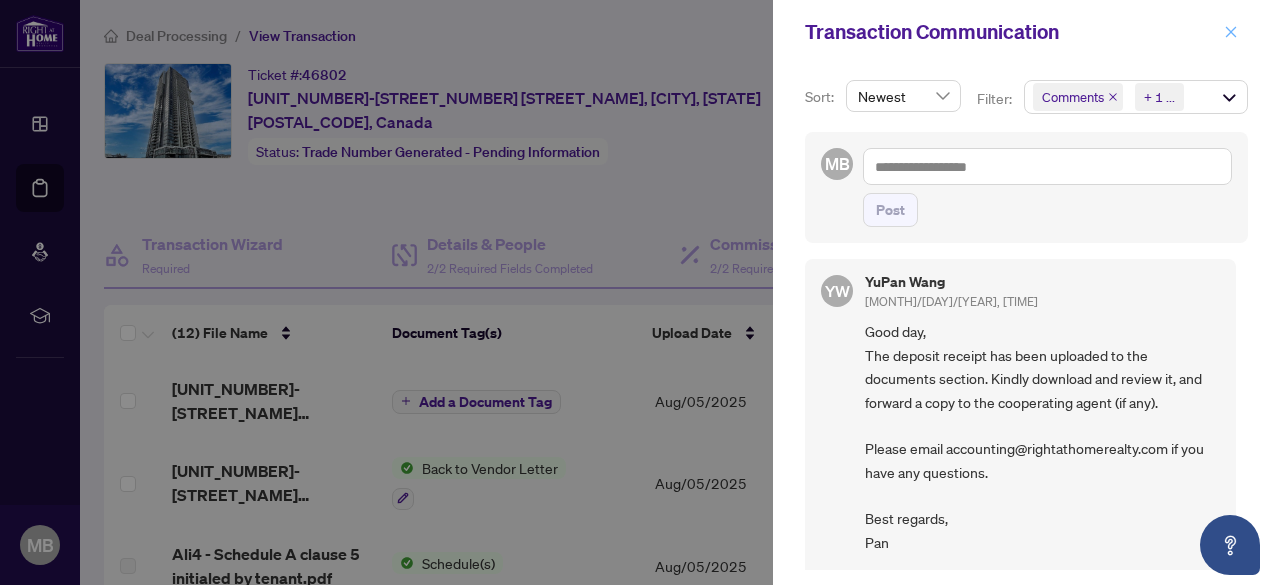 click 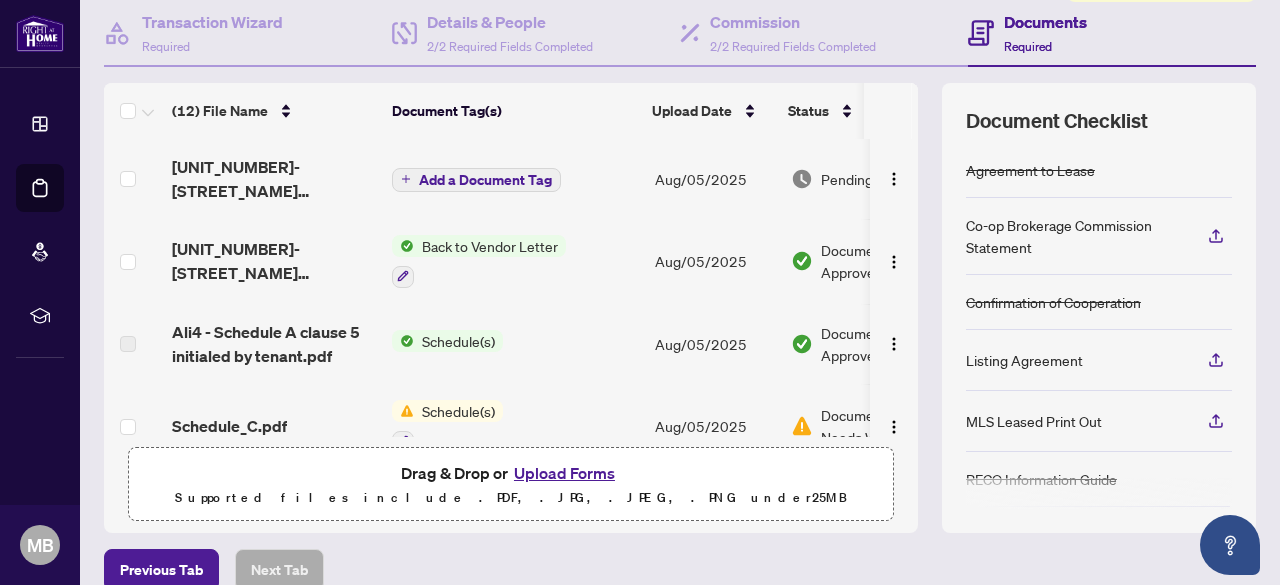 scroll, scrollTop: 240, scrollLeft: 0, axis: vertical 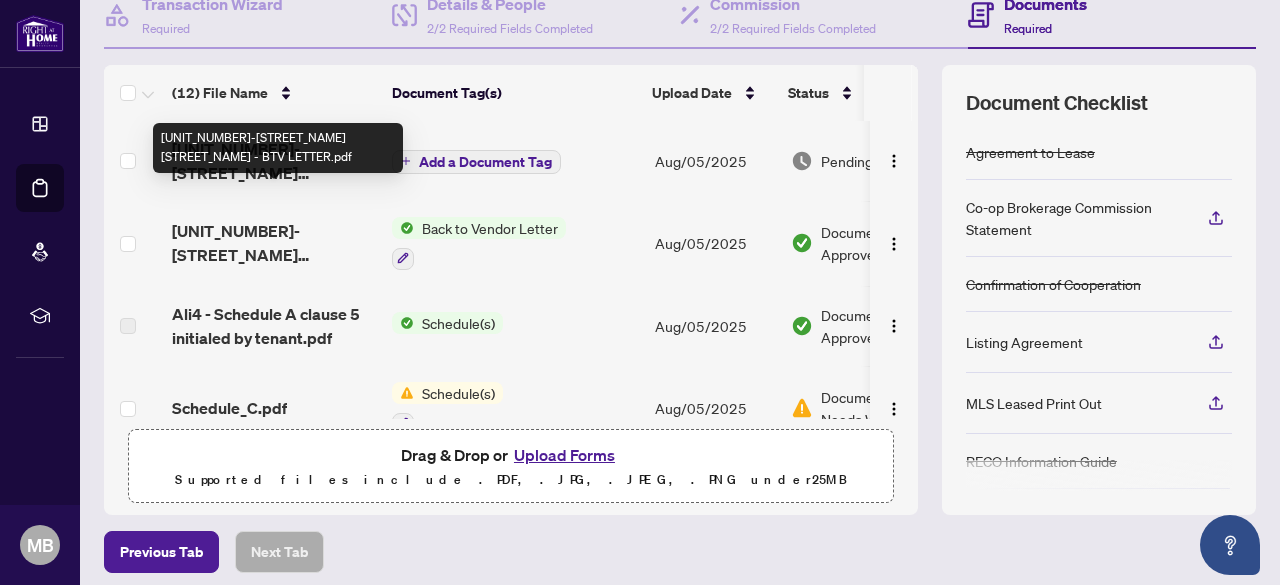 click on "[UNIT_NUMBER]-[STREET_NAME] [STREET_NAME] - BTV LETTER.pdf" at bounding box center (274, 243) 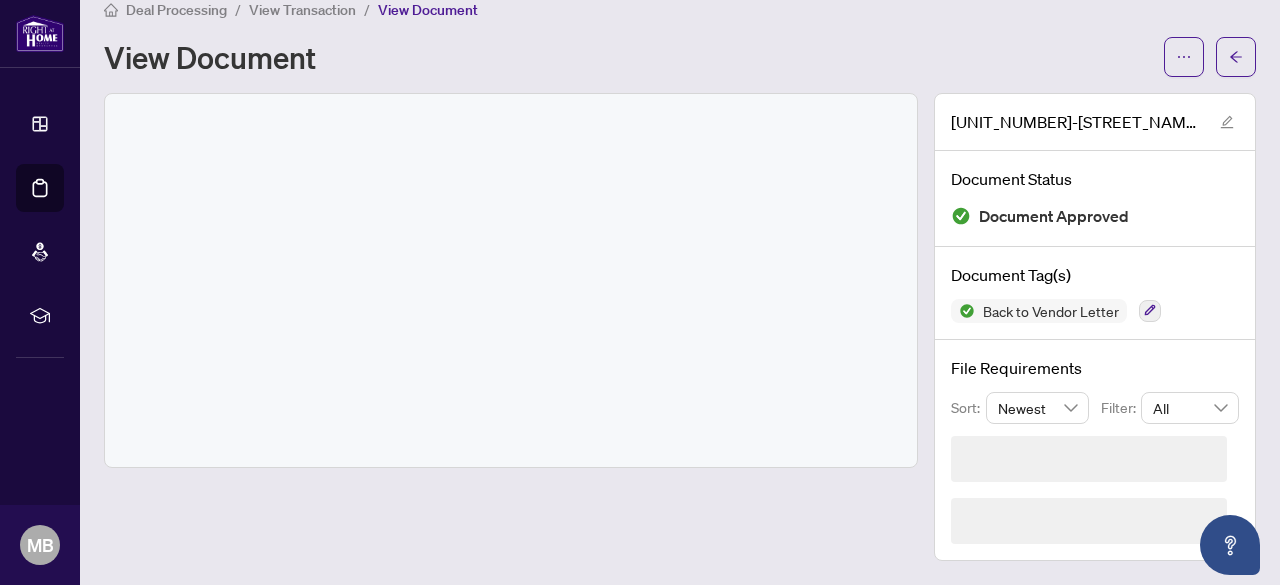 scroll, scrollTop: 0, scrollLeft: 0, axis: both 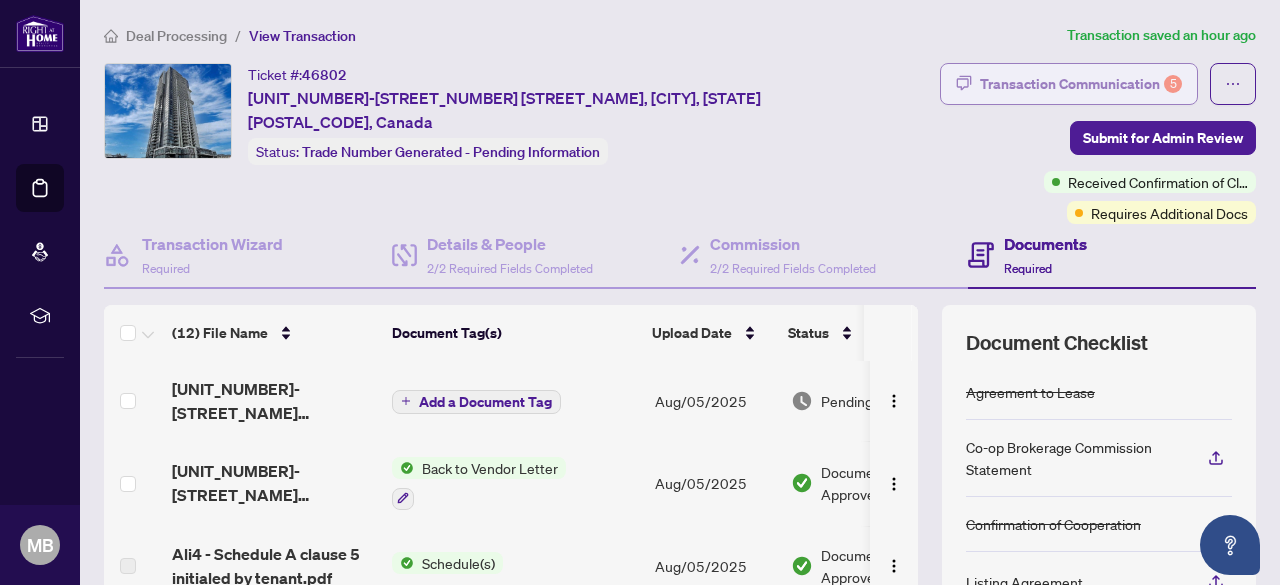 click on "Transaction Communication 5" at bounding box center (1081, 84) 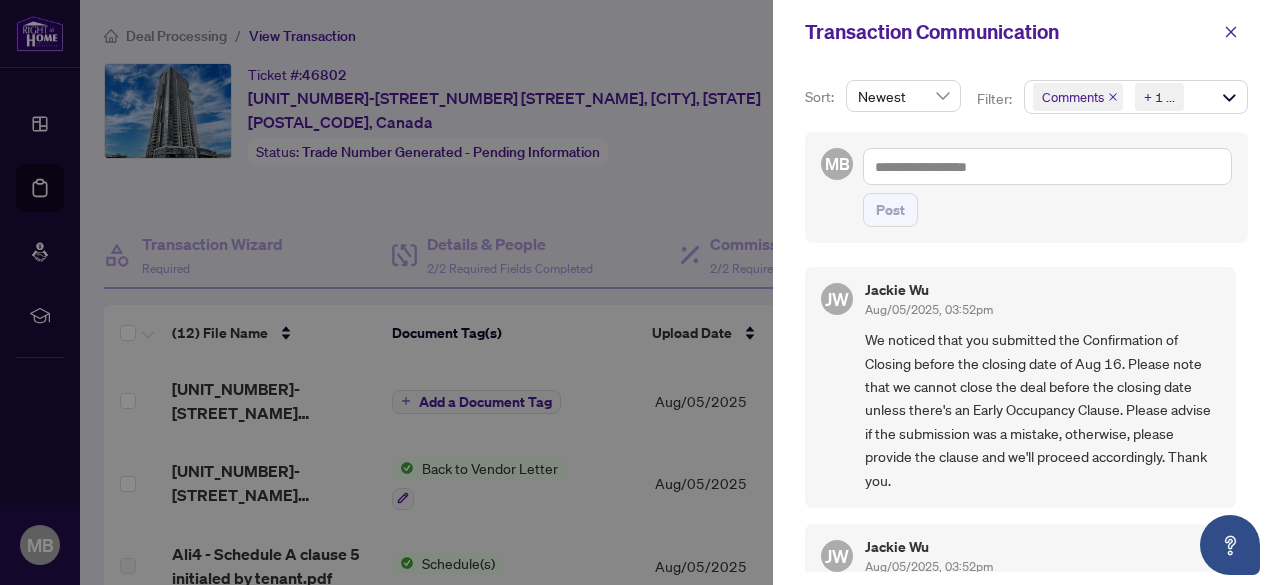 click at bounding box center [640, 292] 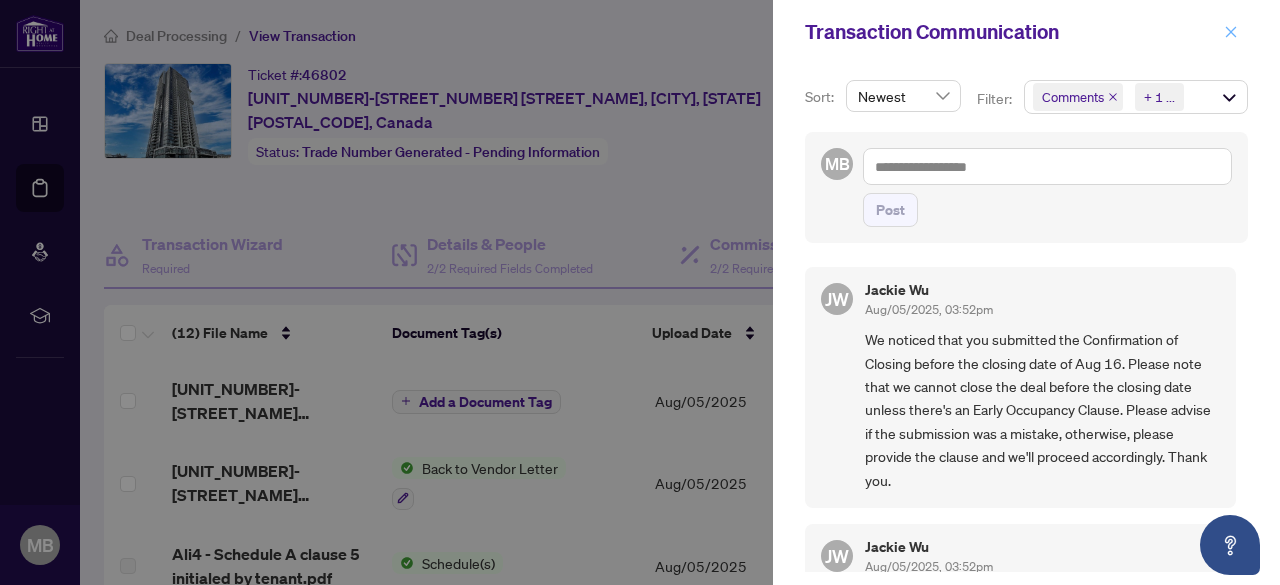 click 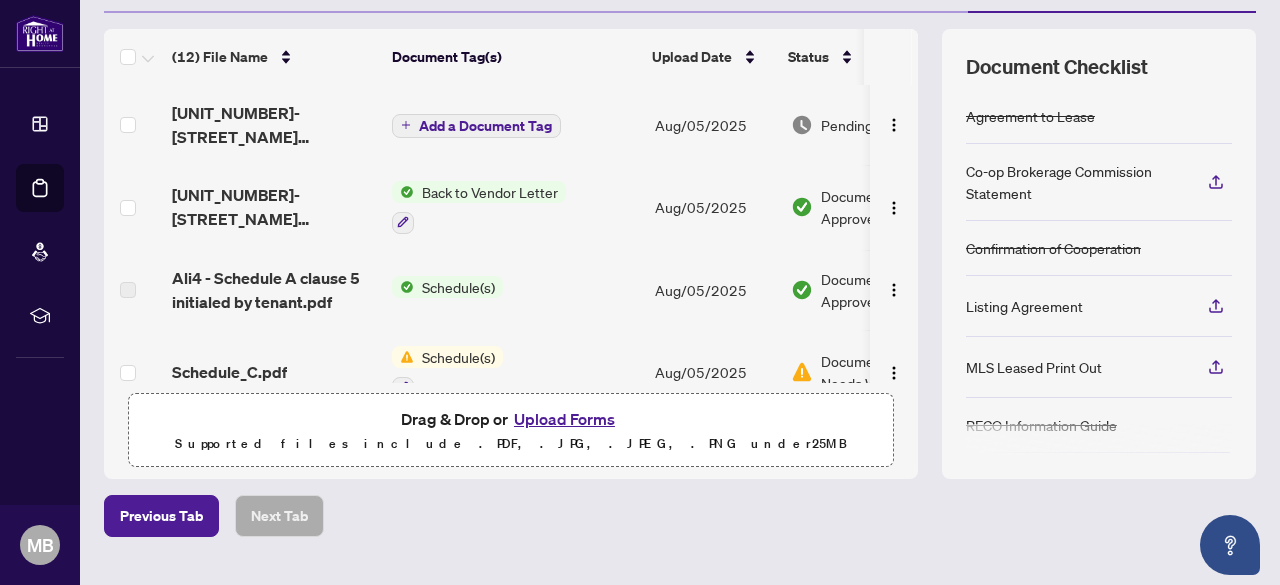 scroll, scrollTop: 287, scrollLeft: 0, axis: vertical 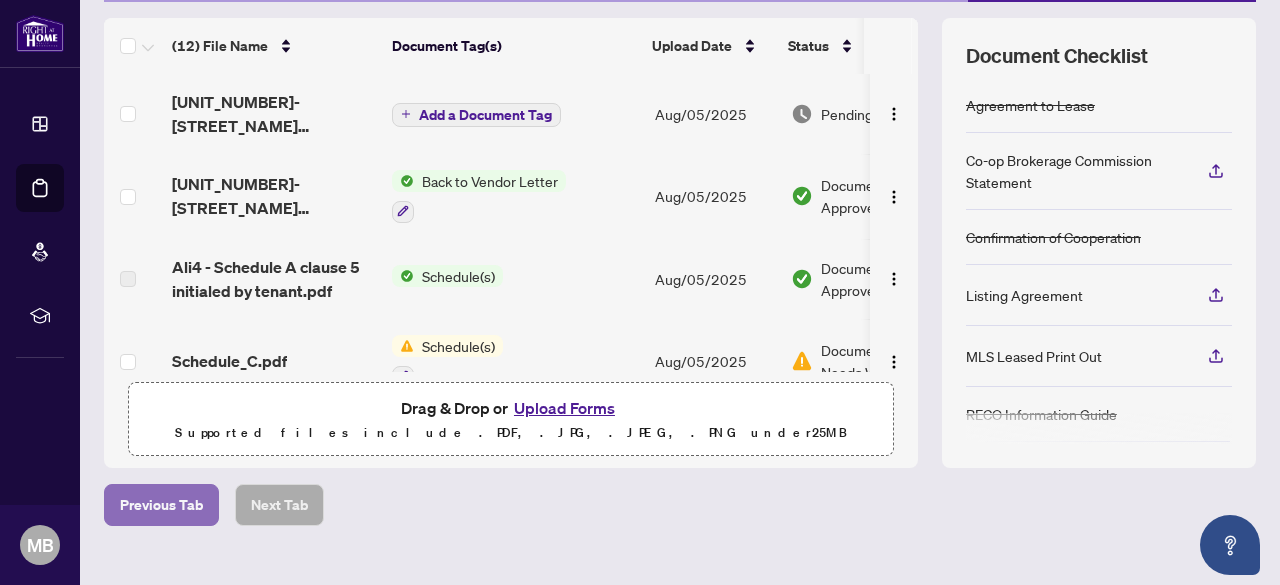 click on "Previous Tab" at bounding box center [161, 505] 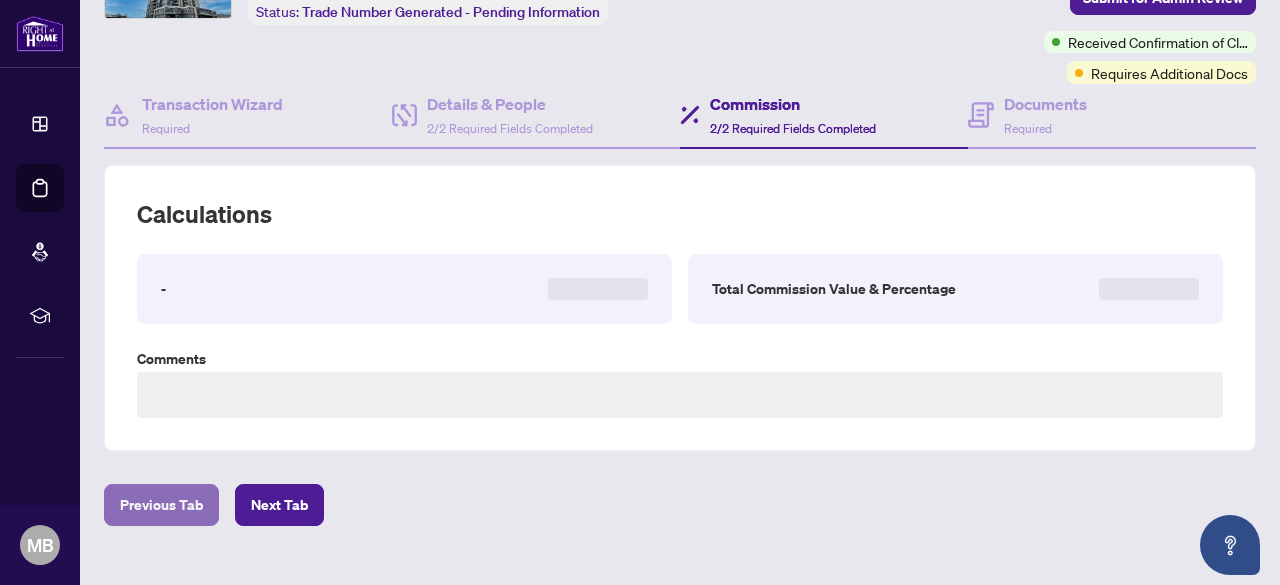 type on "**********" 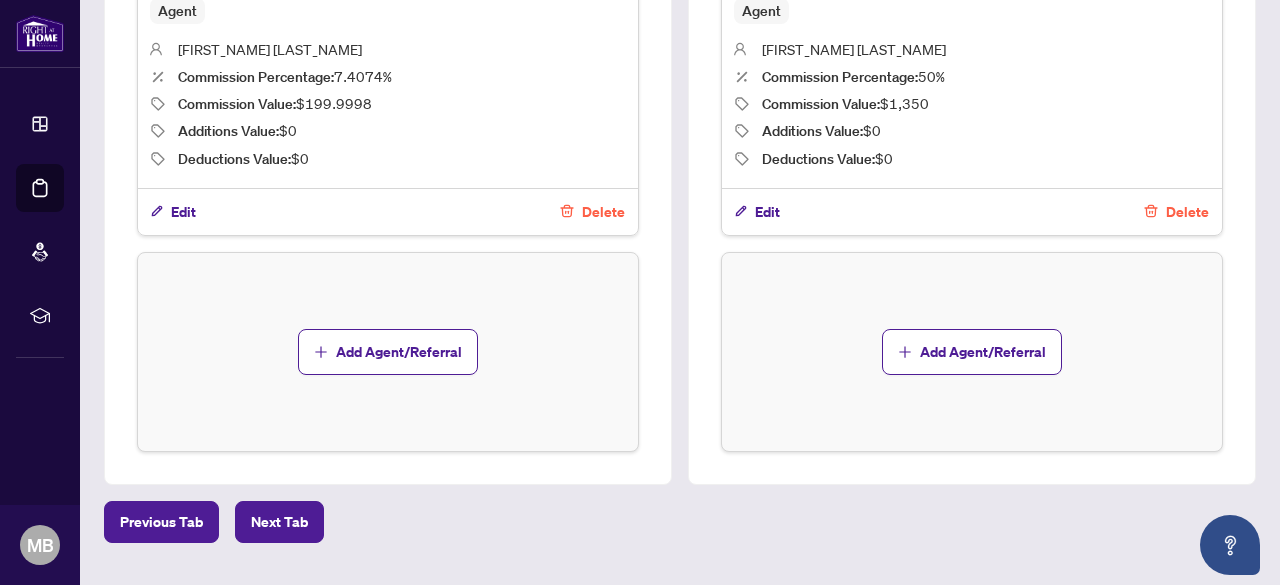 scroll, scrollTop: 870, scrollLeft: 0, axis: vertical 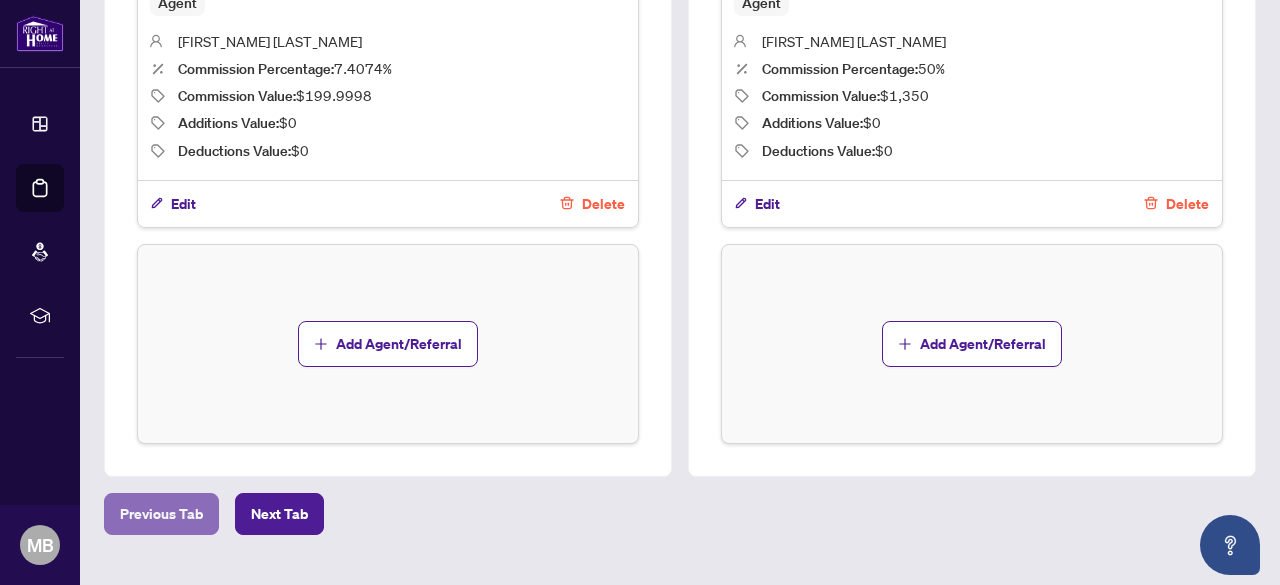 click on "Previous Tab" at bounding box center (161, 514) 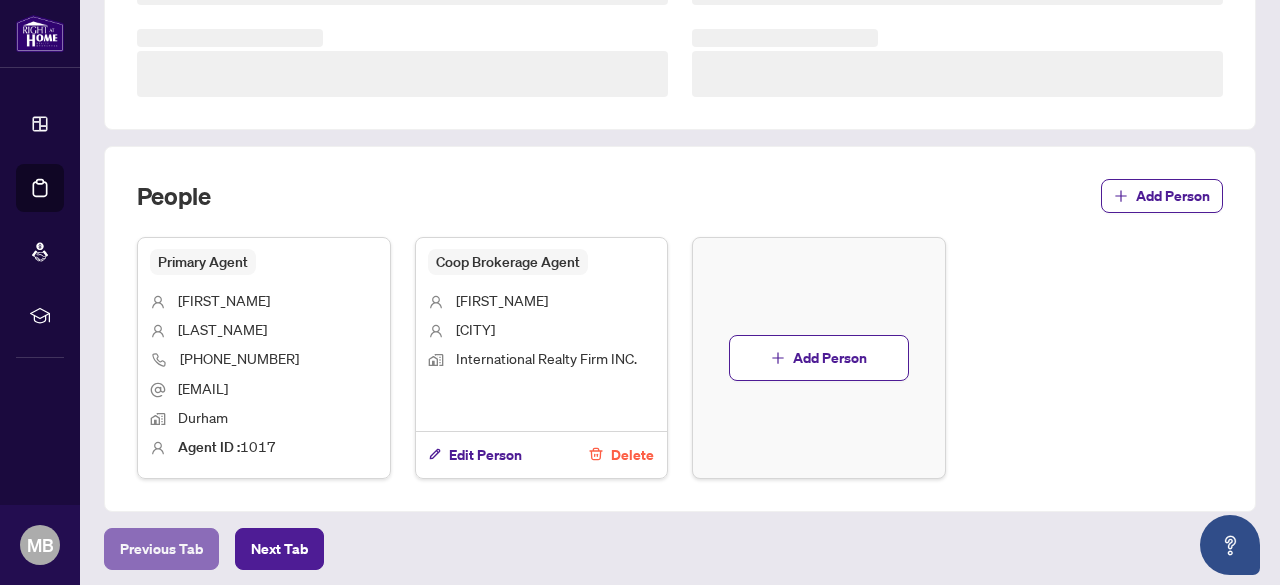scroll, scrollTop: 682, scrollLeft: 0, axis: vertical 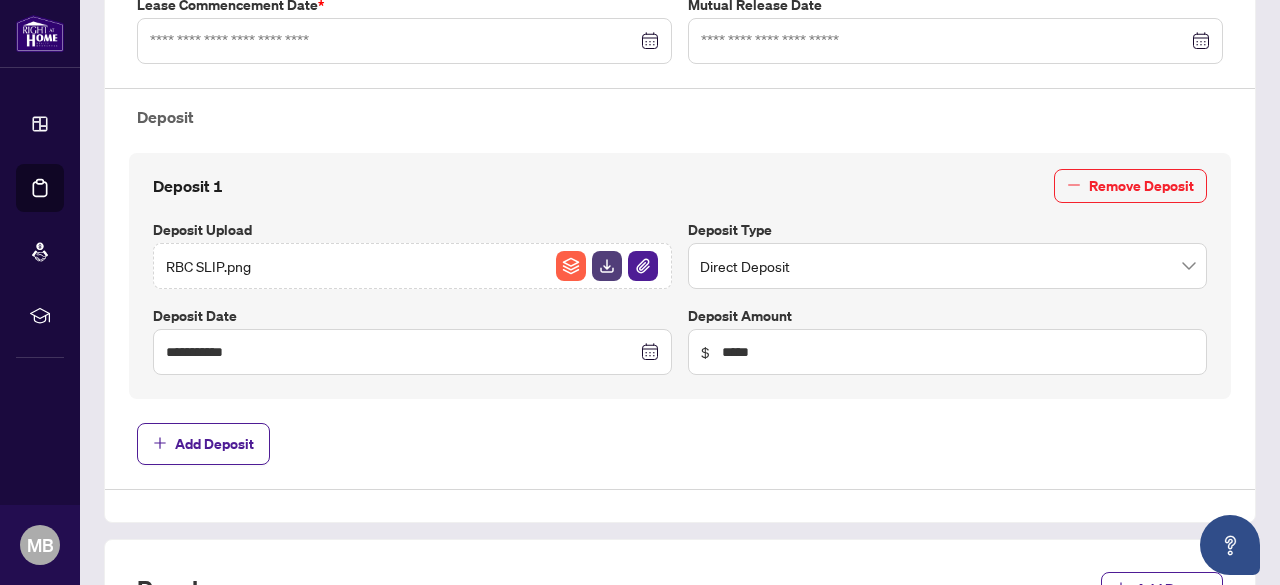 type on "**********" 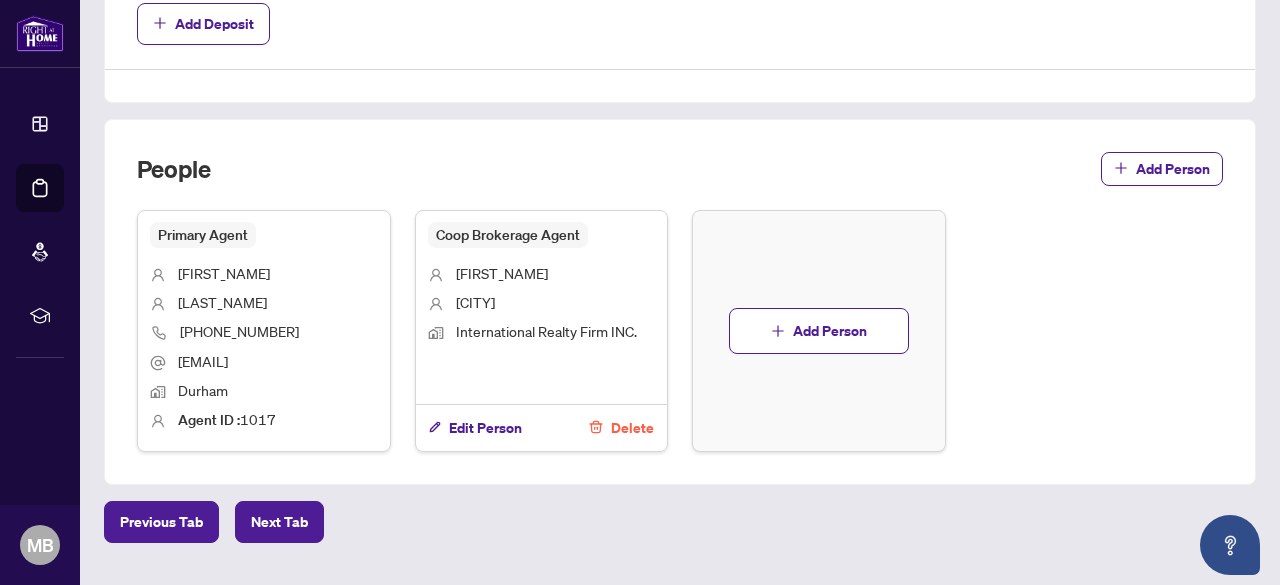 scroll, scrollTop: 1111, scrollLeft: 0, axis: vertical 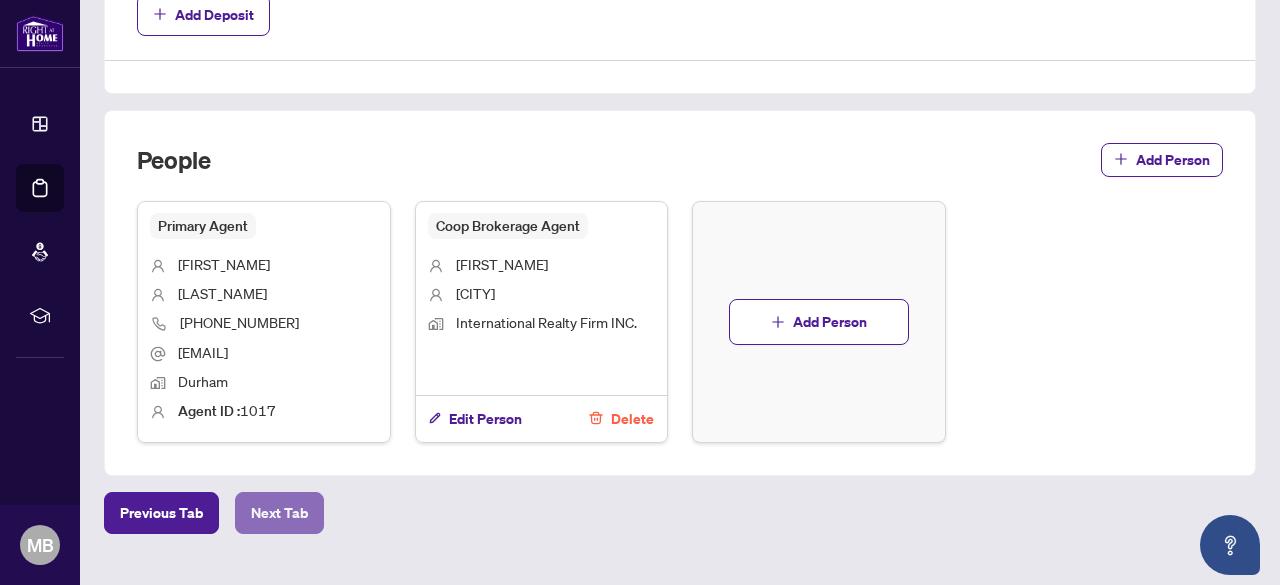 click on "Next Tab" at bounding box center (279, 513) 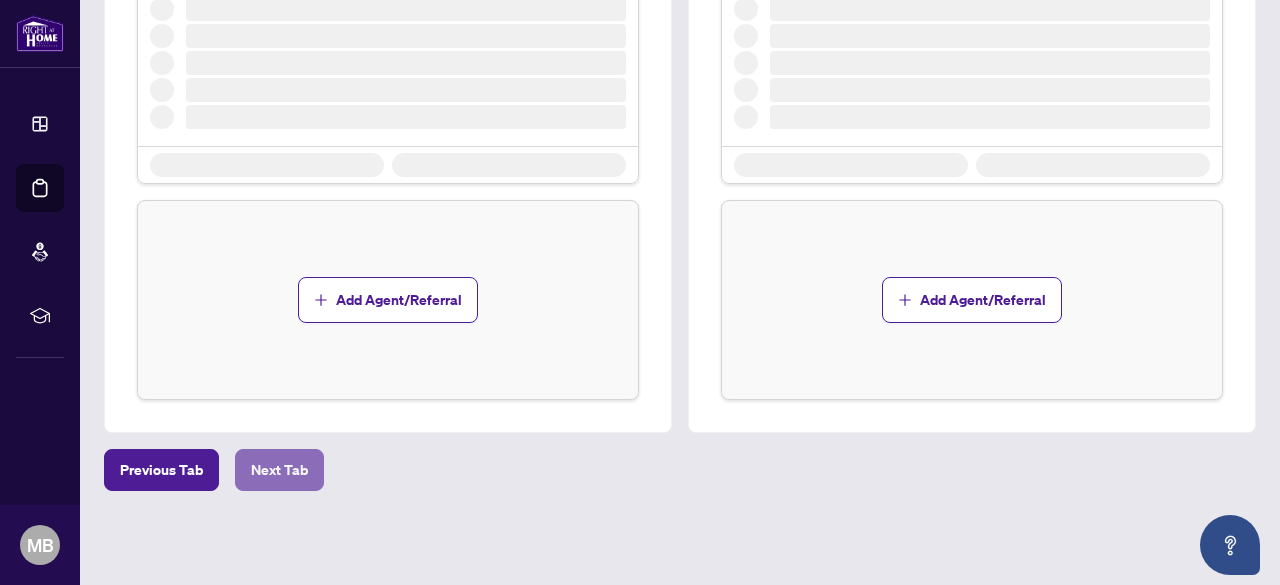 scroll, scrollTop: 0, scrollLeft: 0, axis: both 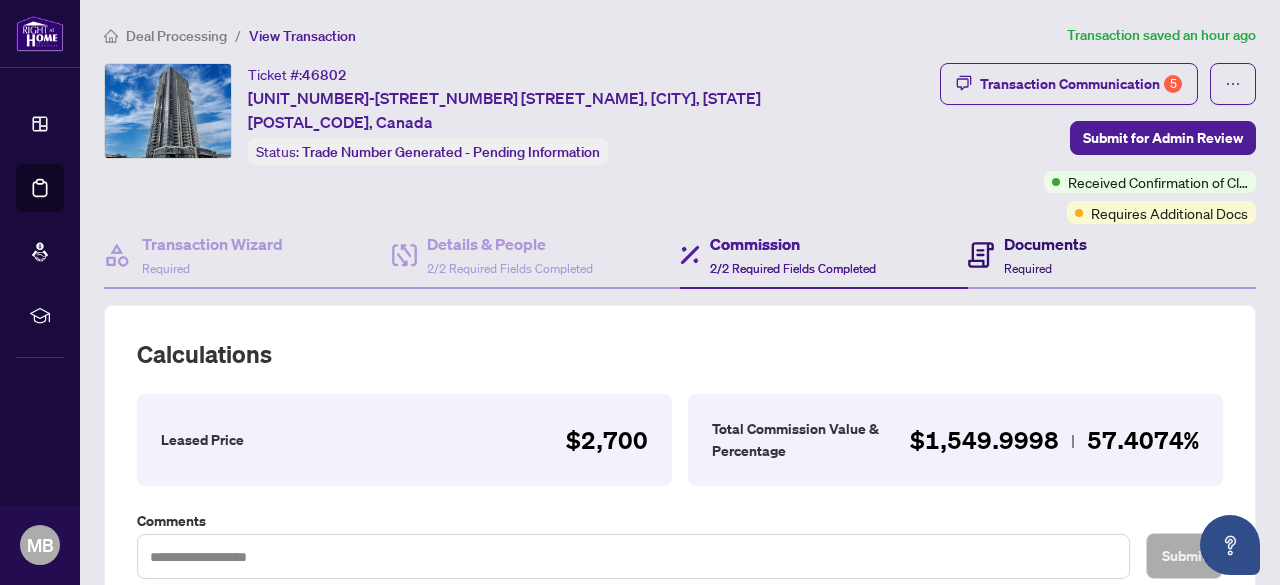 click on "Documents" at bounding box center (1045, 244) 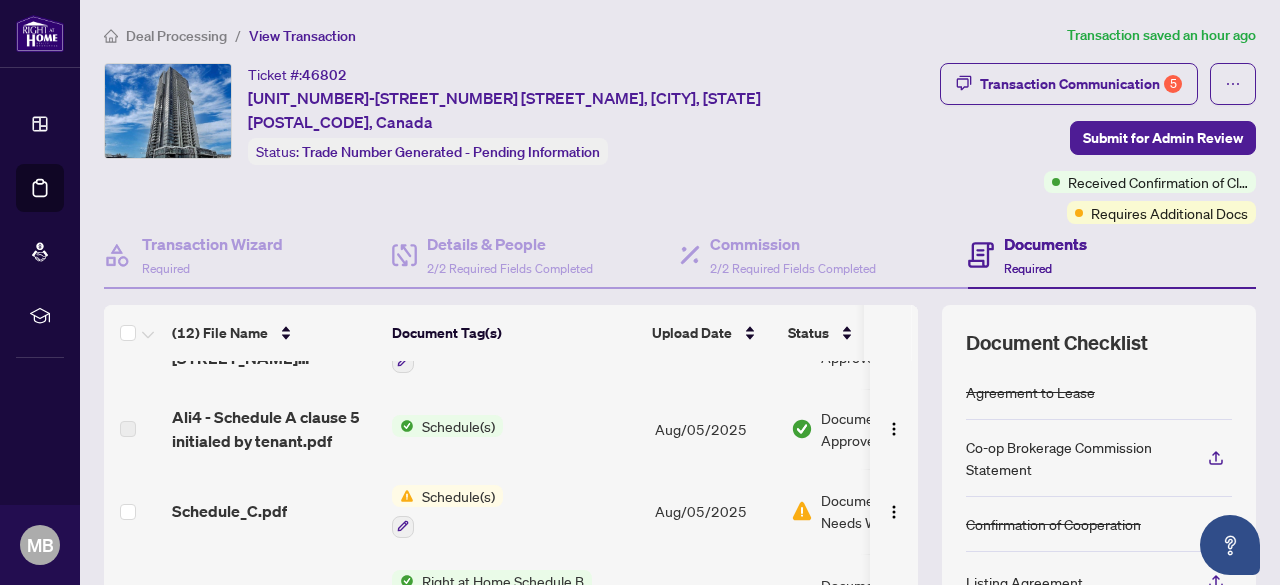 scroll, scrollTop: 139, scrollLeft: 0, axis: vertical 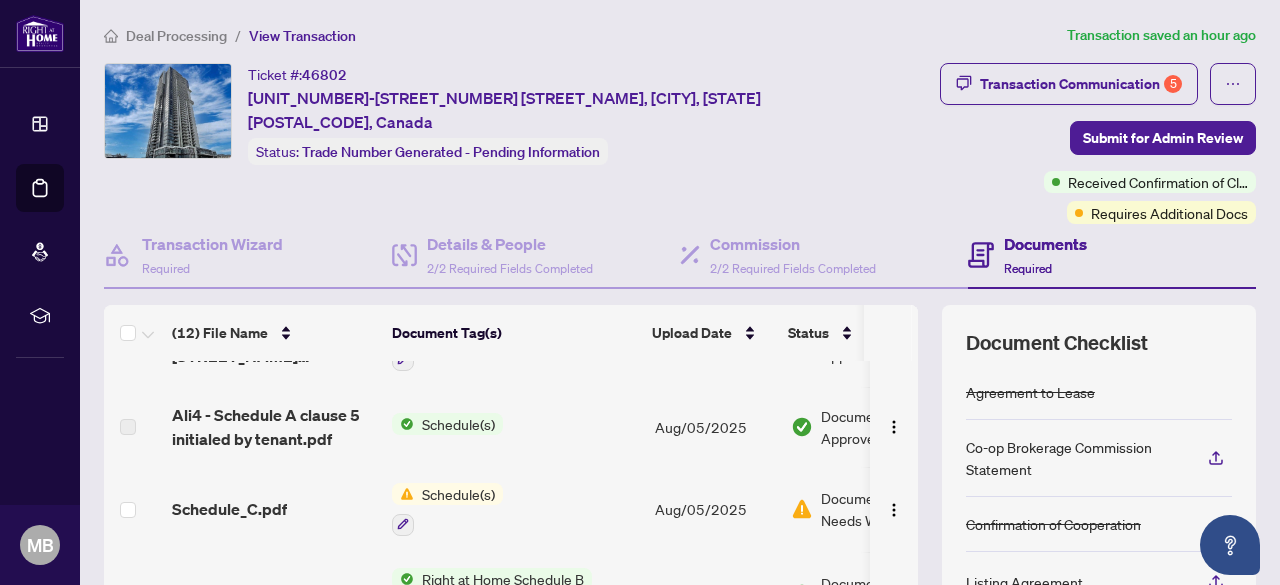 click on "Schedule(s)" at bounding box center (458, 494) 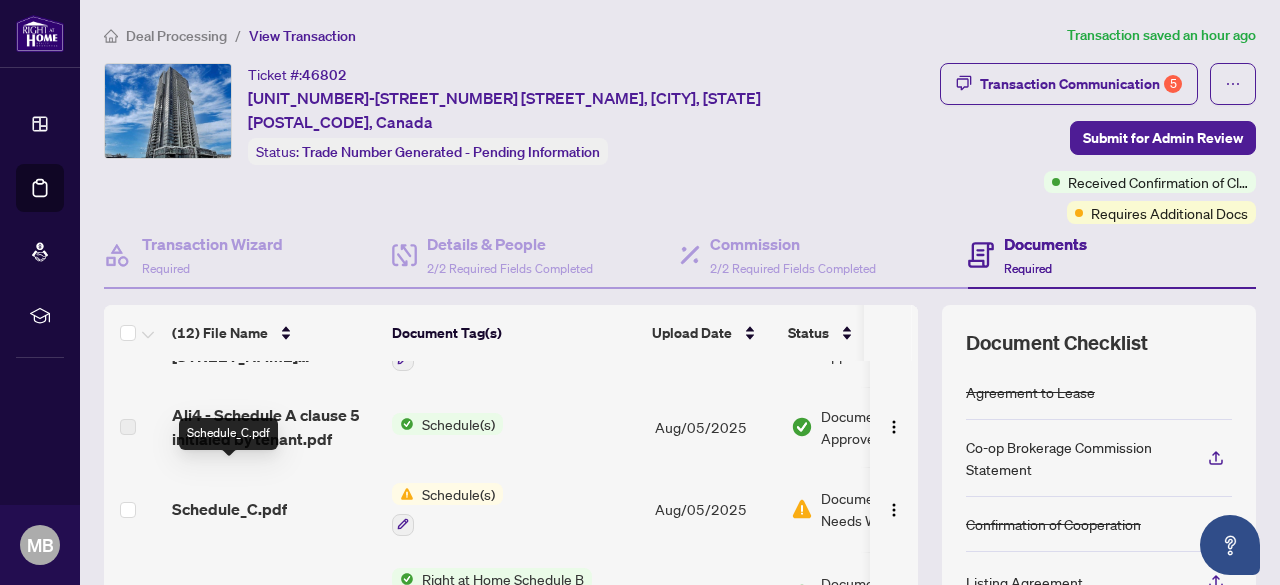 click on "Schedule_C.pdf" at bounding box center [229, 509] 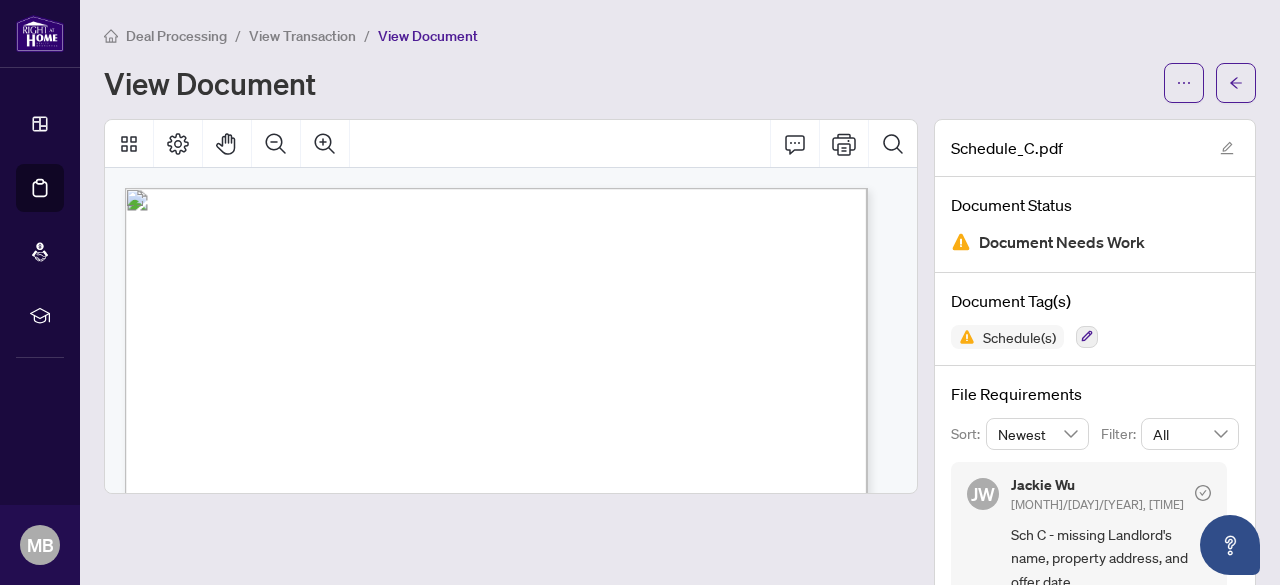 click on "Authentisign ID: [AUTHENTISIGN_ID] DigiSign Verified - [DIGISIGN_ID]
MB NS" at bounding box center [589, 792] 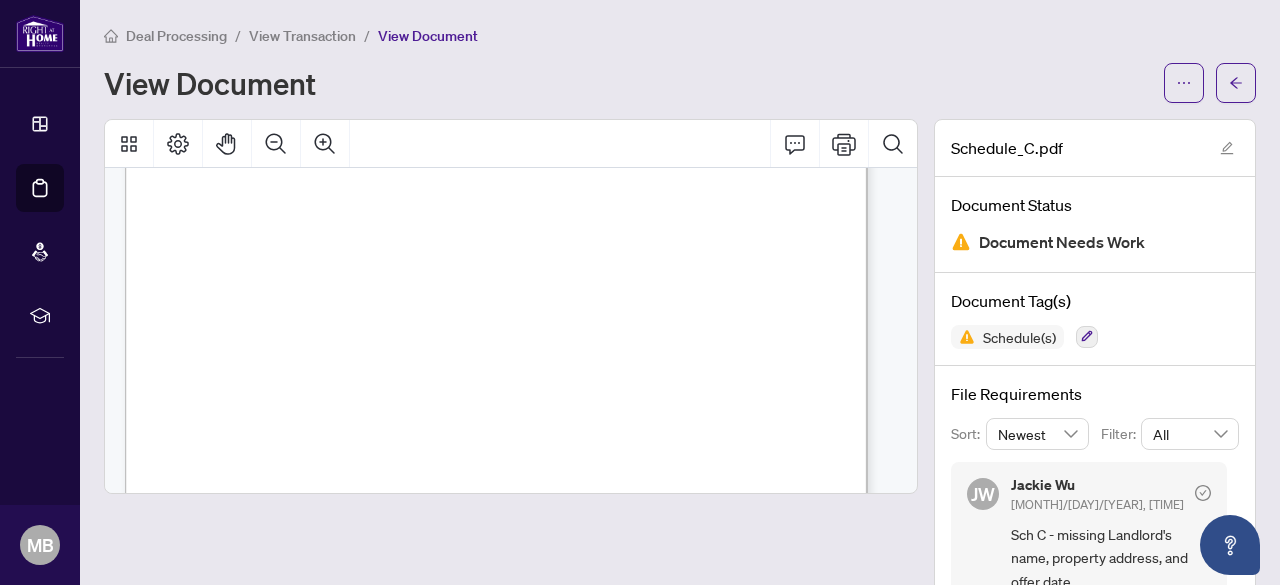 scroll, scrollTop: 679, scrollLeft: 0, axis: vertical 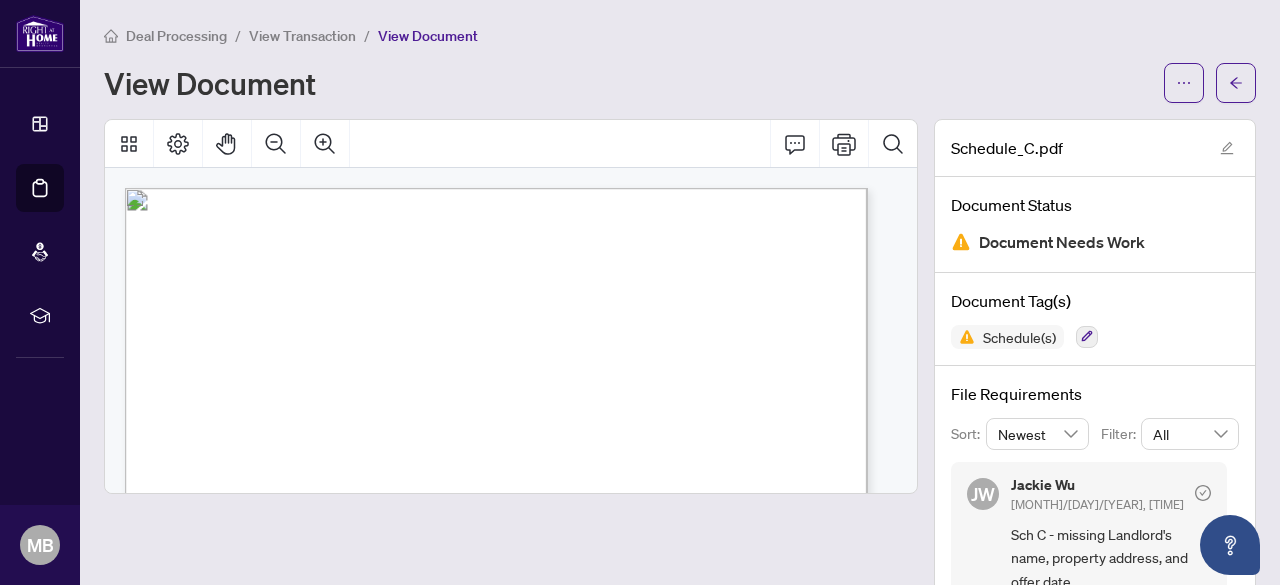 click on "View Transaction" at bounding box center (302, 36) 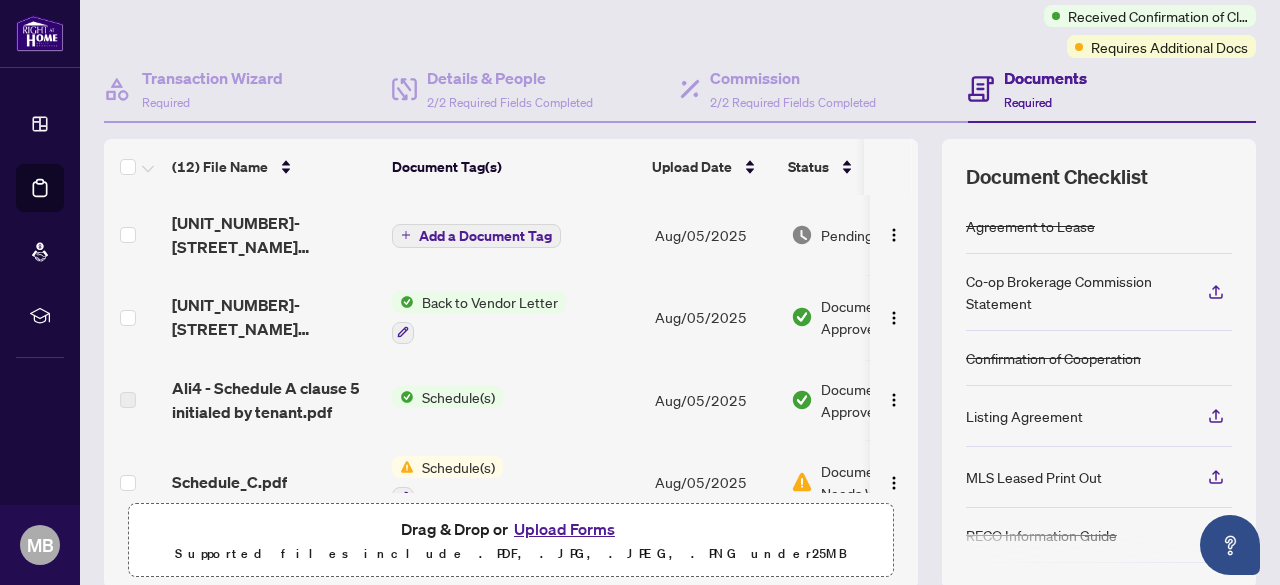 scroll, scrollTop: 200, scrollLeft: 0, axis: vertical 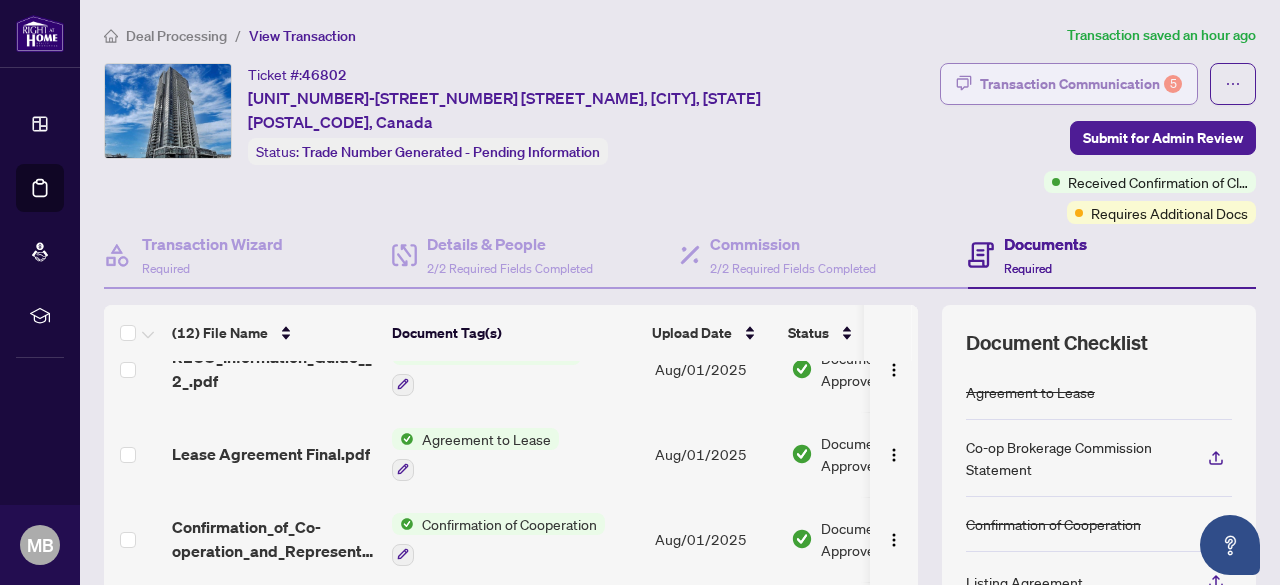 click on "Transaction Communication 5" at bounding box center (1081, 84) 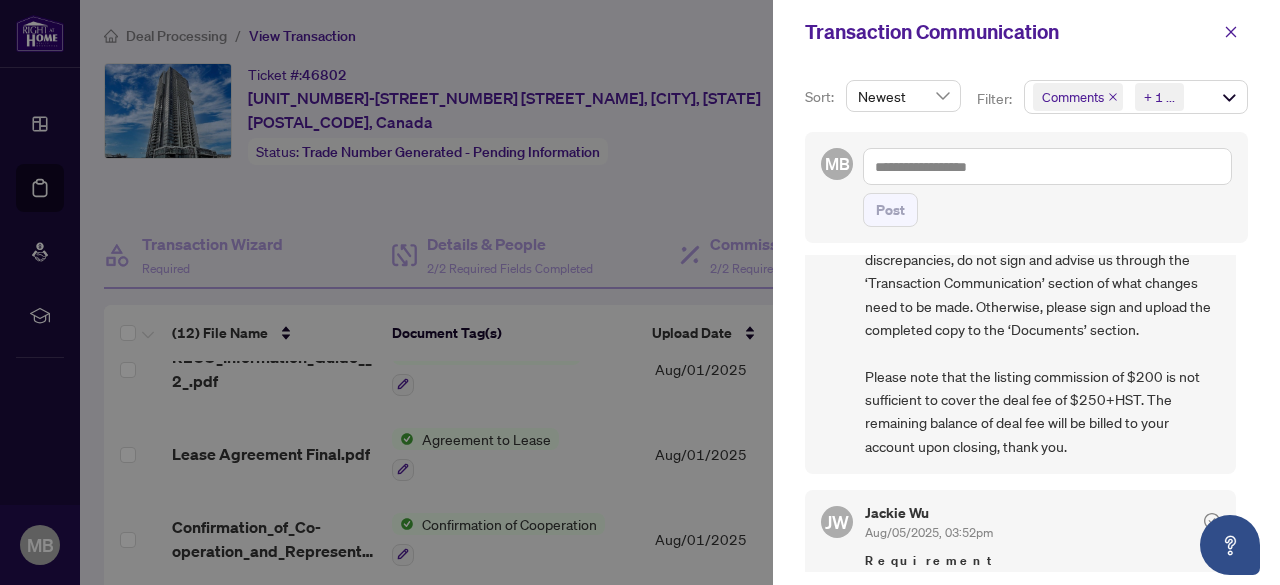 scroll, scrollTop: 416, scrollLeft: 0, axis: vertical 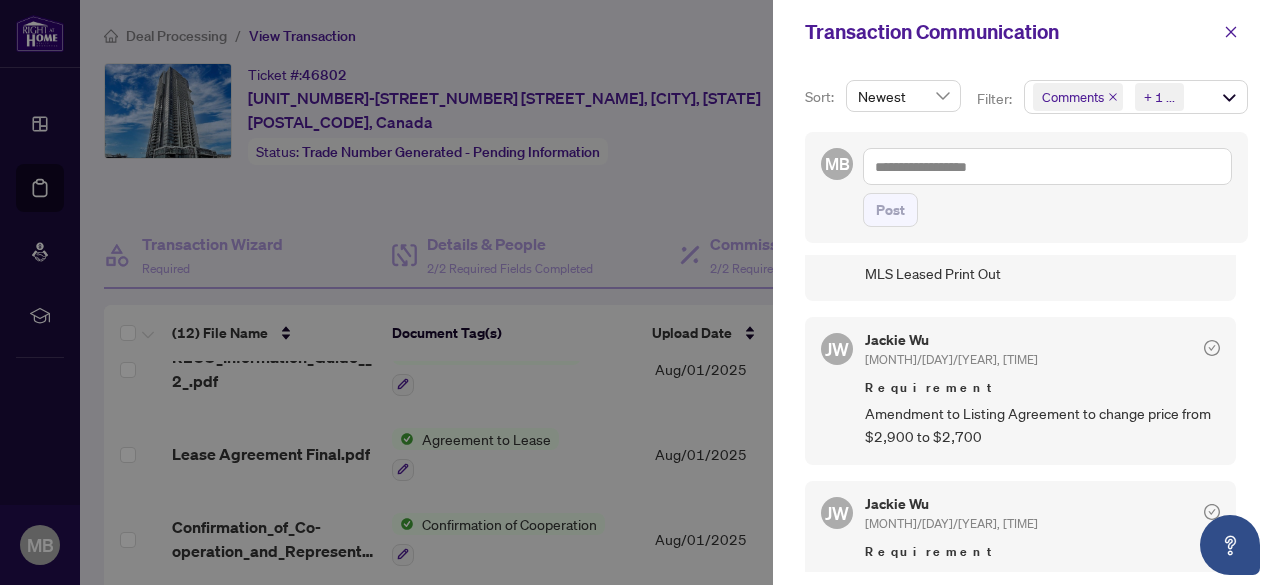 click at bounding box center [640, 292] 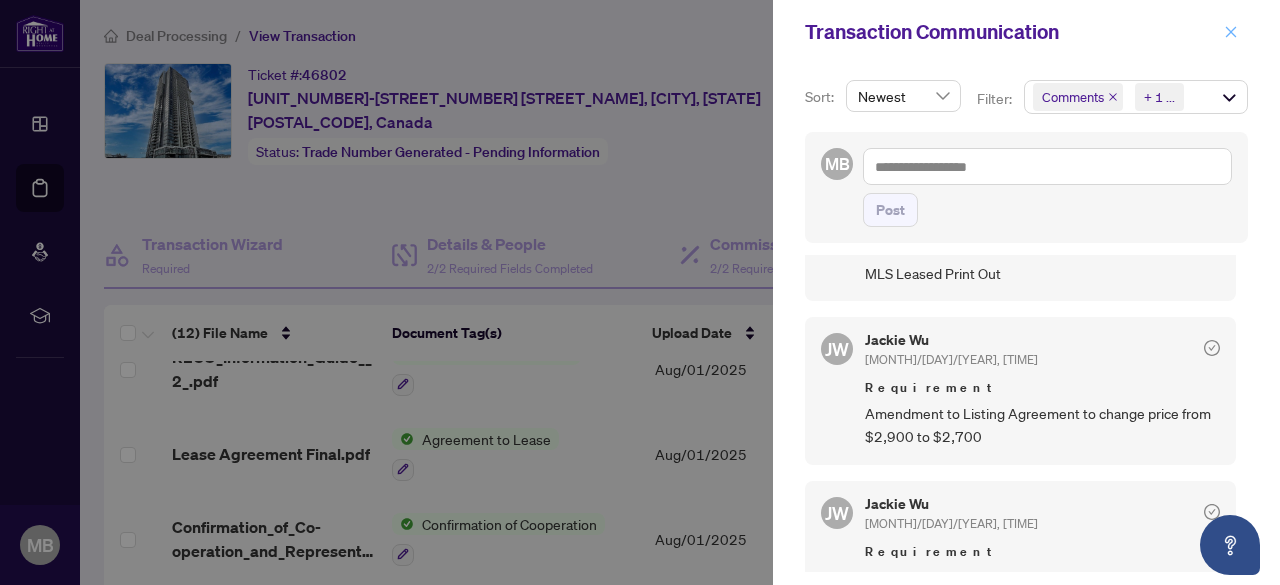 click 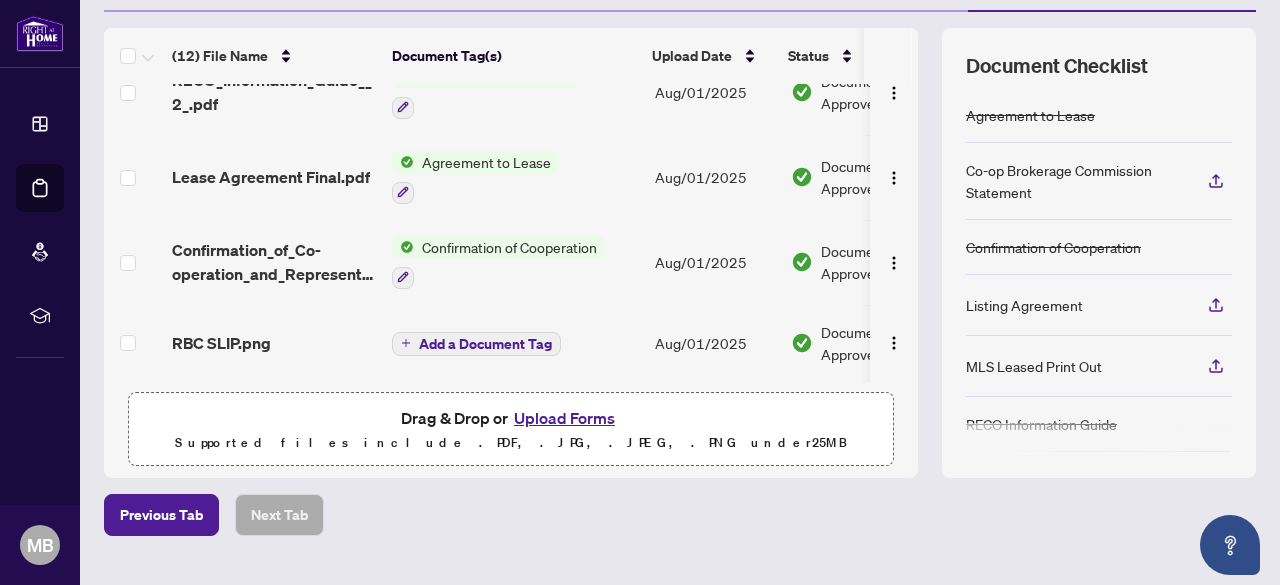 scroll, scrollTop: 280, scrollLeft: 0, axis: vertical 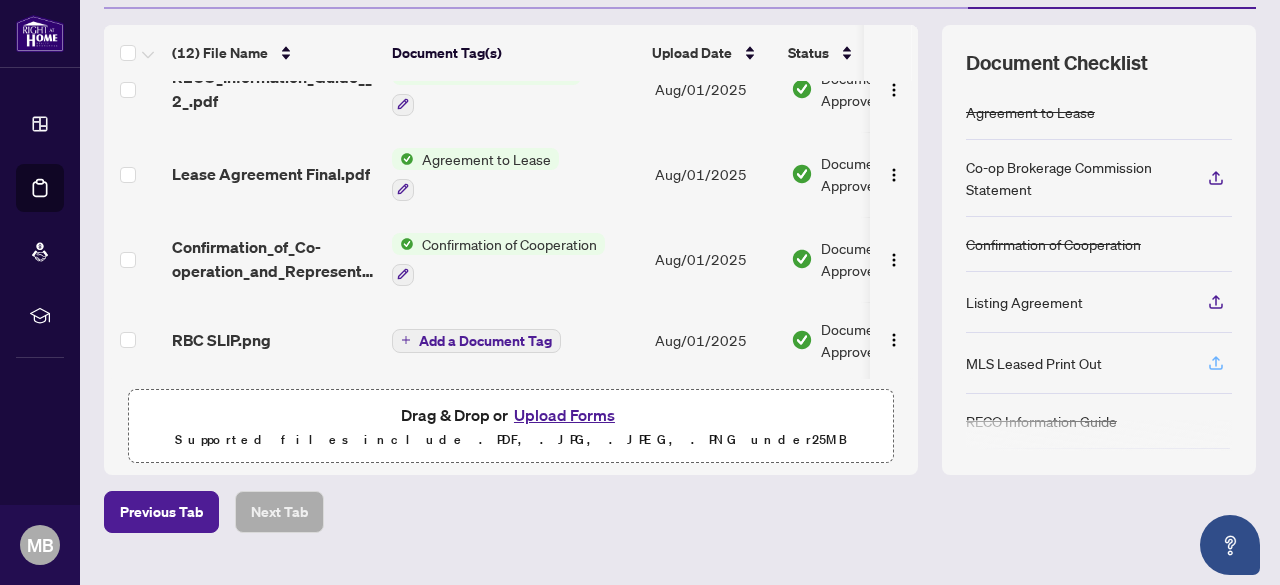 click 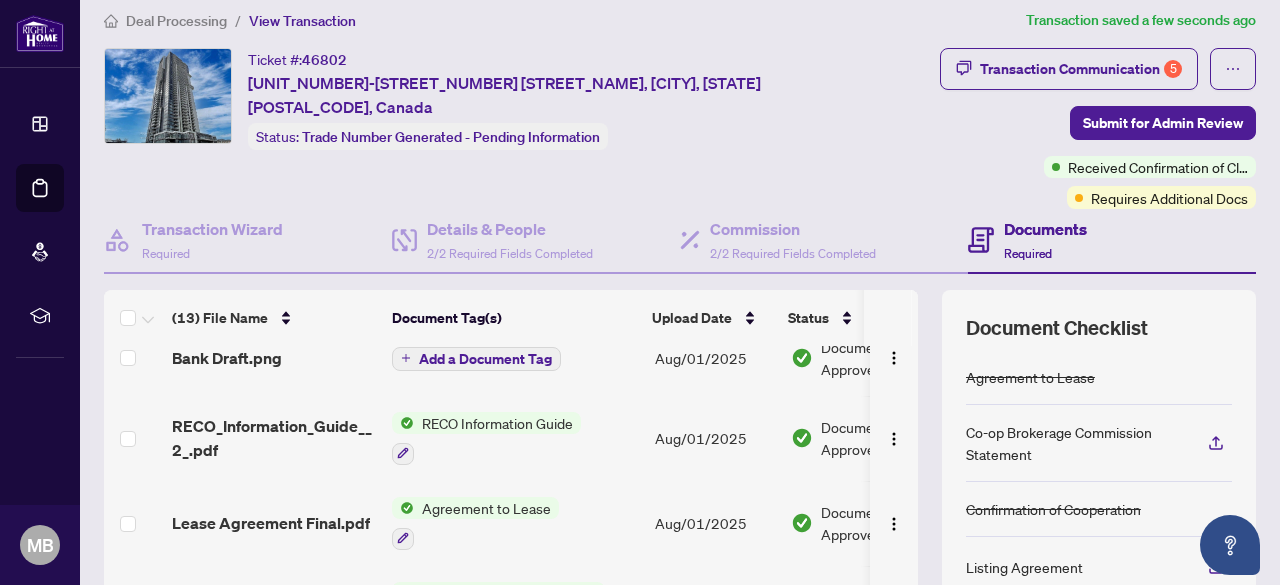 scroll, scrollTop: 0, scrollLeft: 0, axis: both 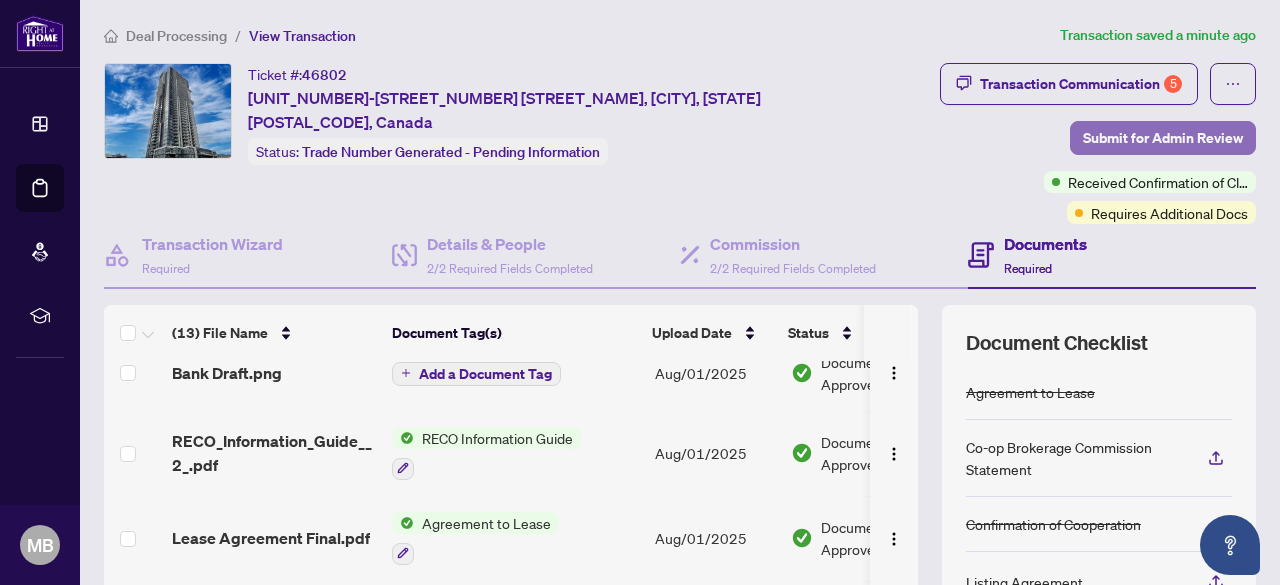 click on "Submit for Admin Review" at bounding box center (1163, 138) 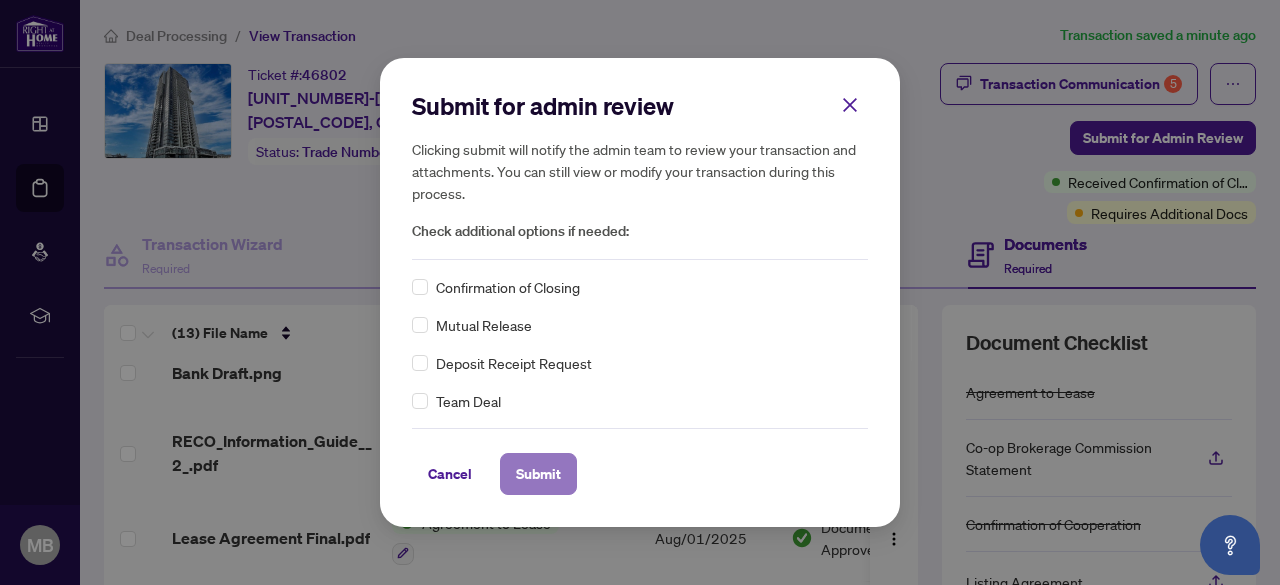 click on "Submit" at bounding box center [538, 474] 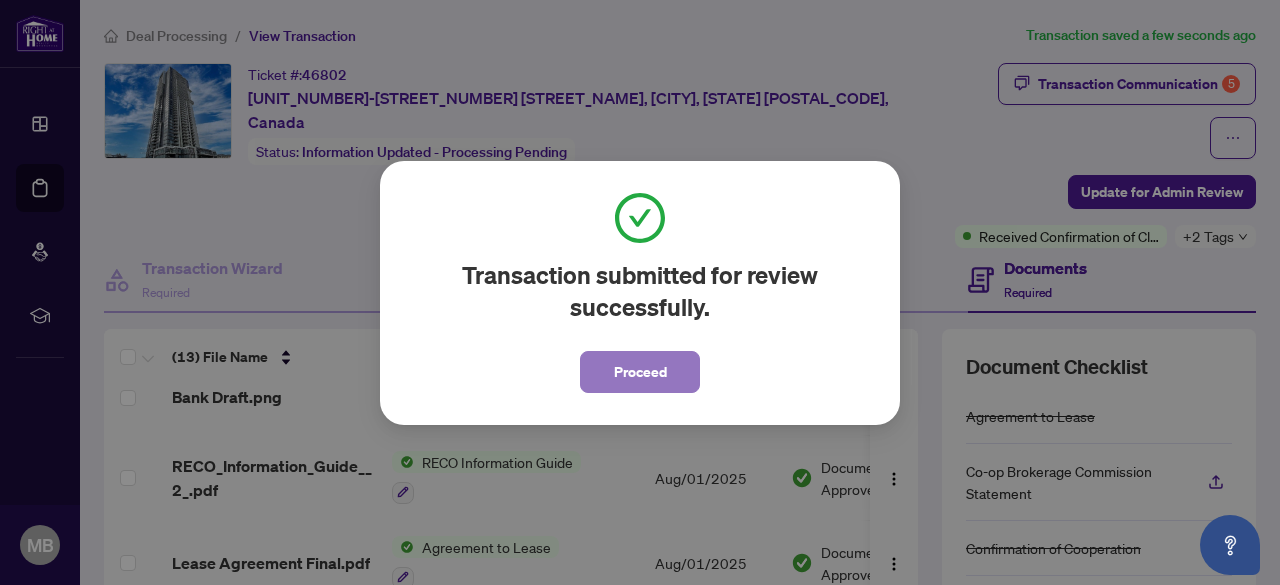 click on "Proceed" at bounding box center (640, 372) 